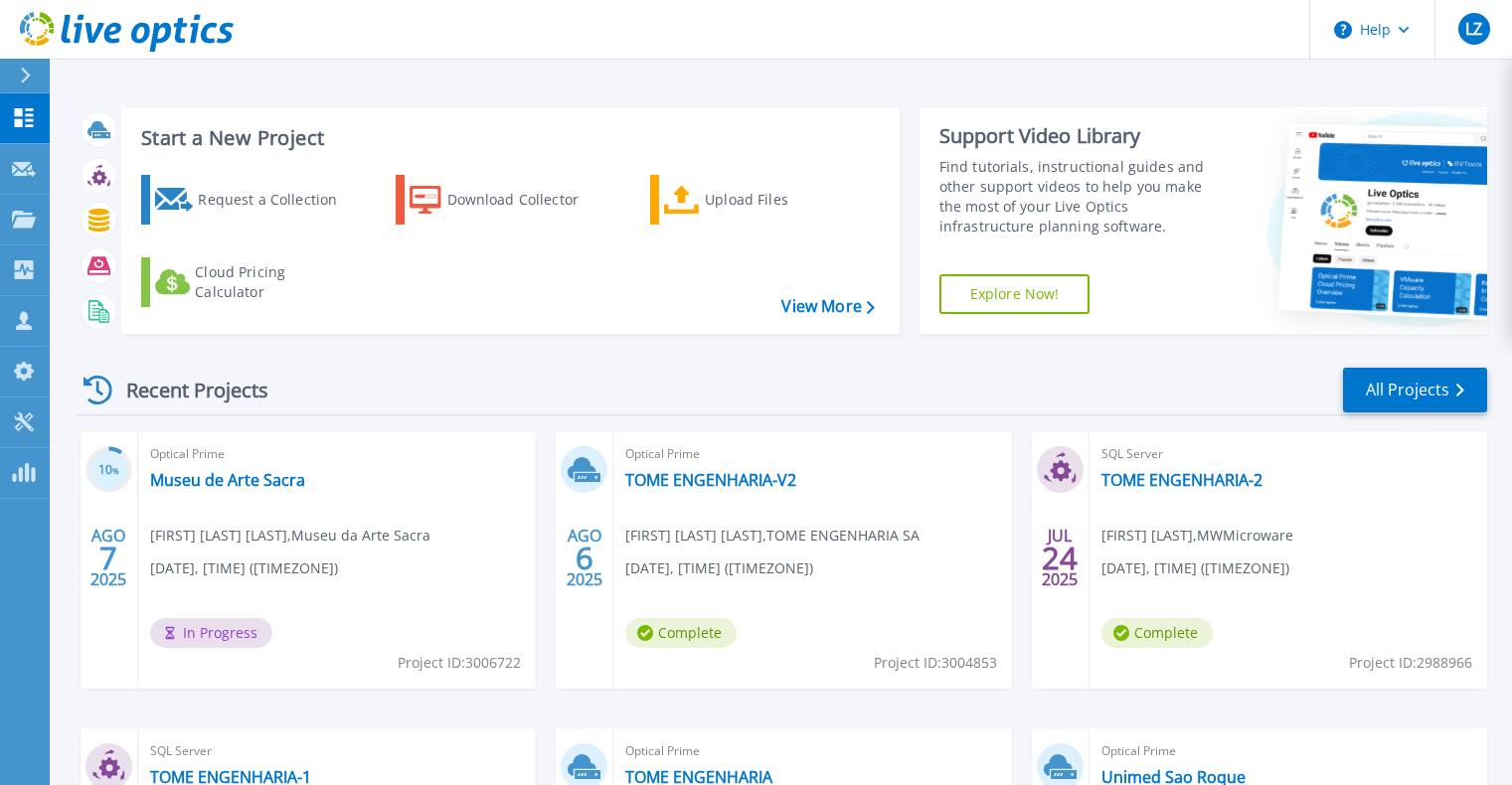 scroll, scrollTop: 0, scrollLeft: 0, axis: both 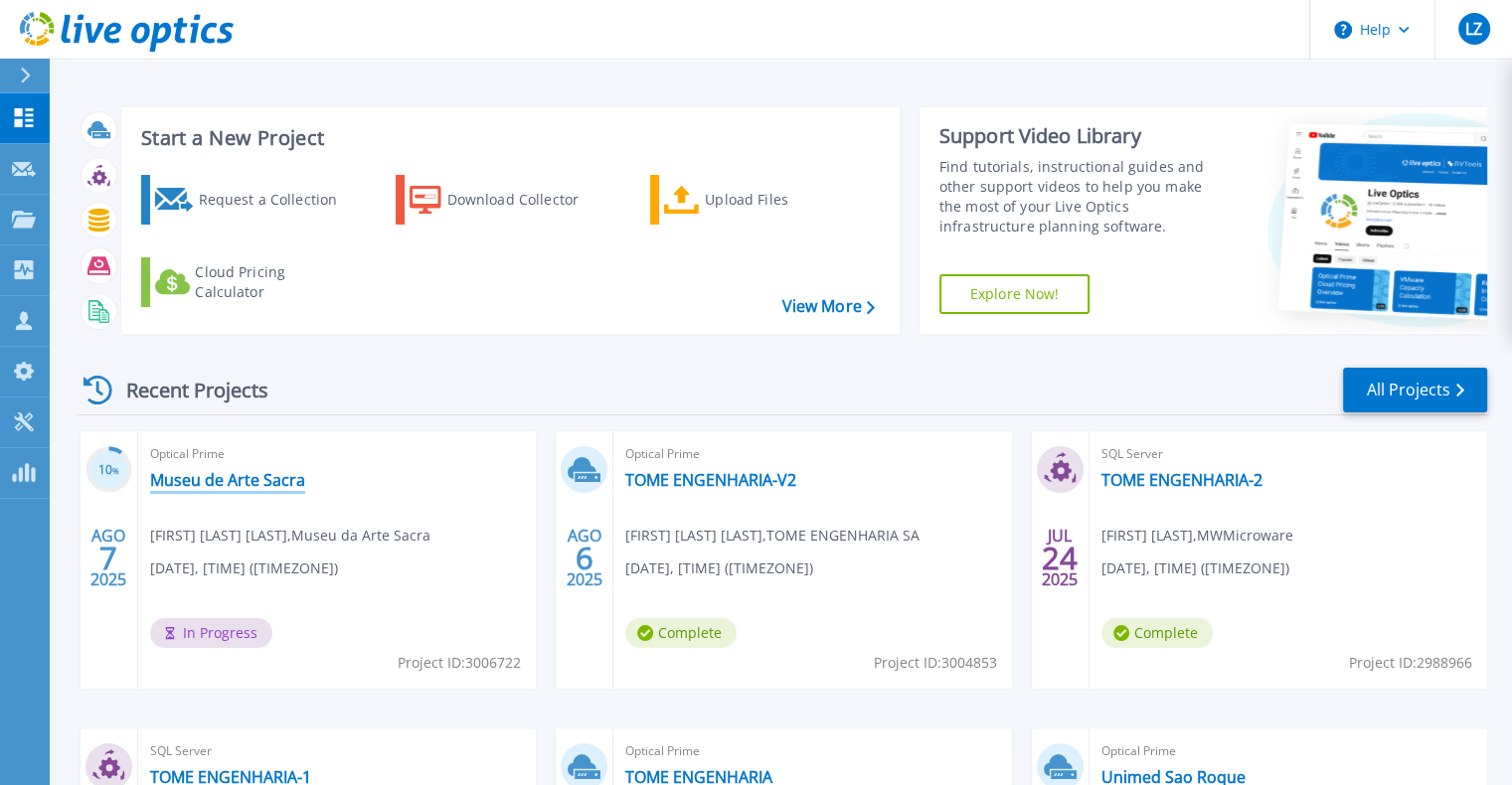 click on "Museu de Arte Sacra" at bounding box center [228, 480] 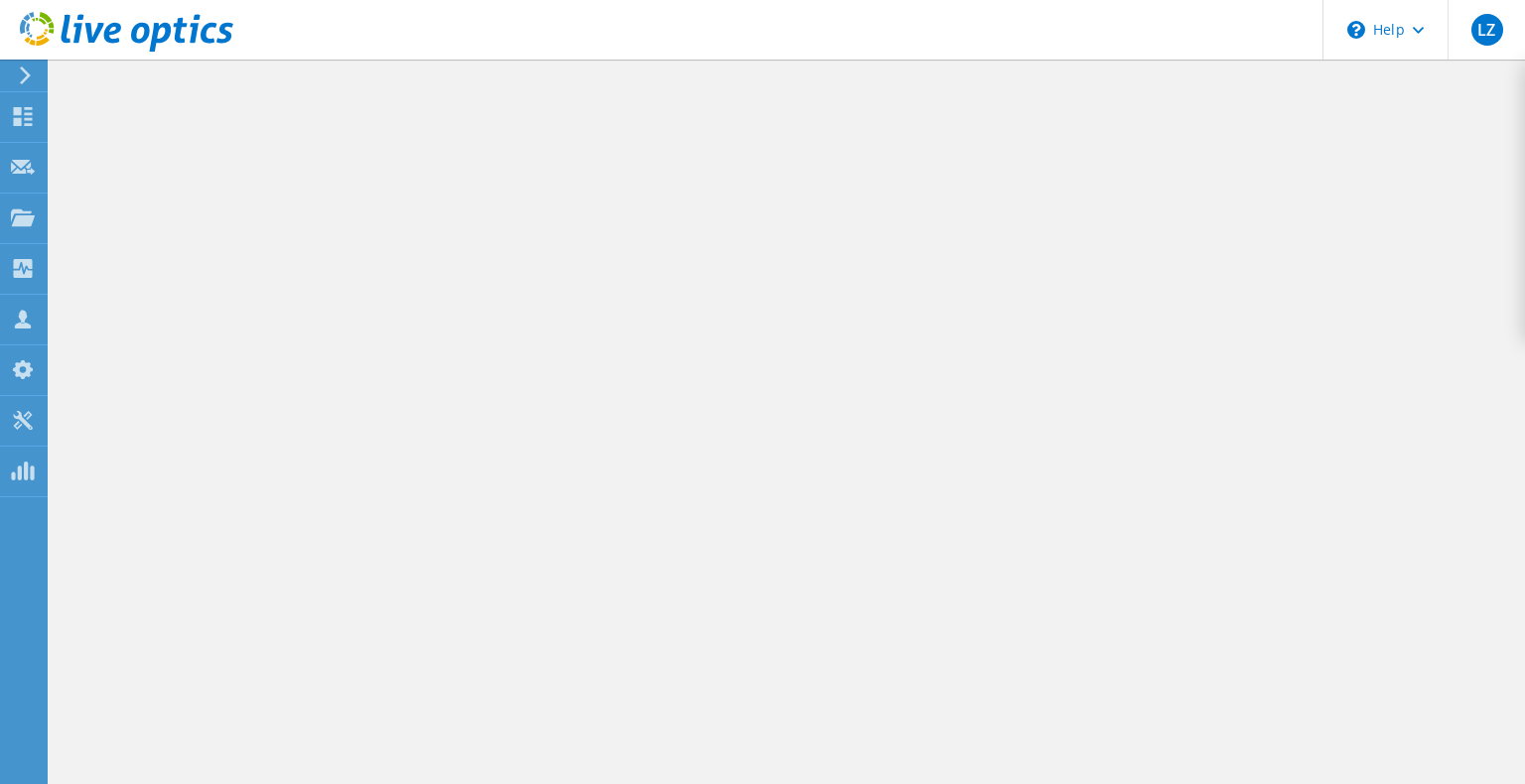 scroll, scrollTop: 0, scrollLeft: 0, axis: both 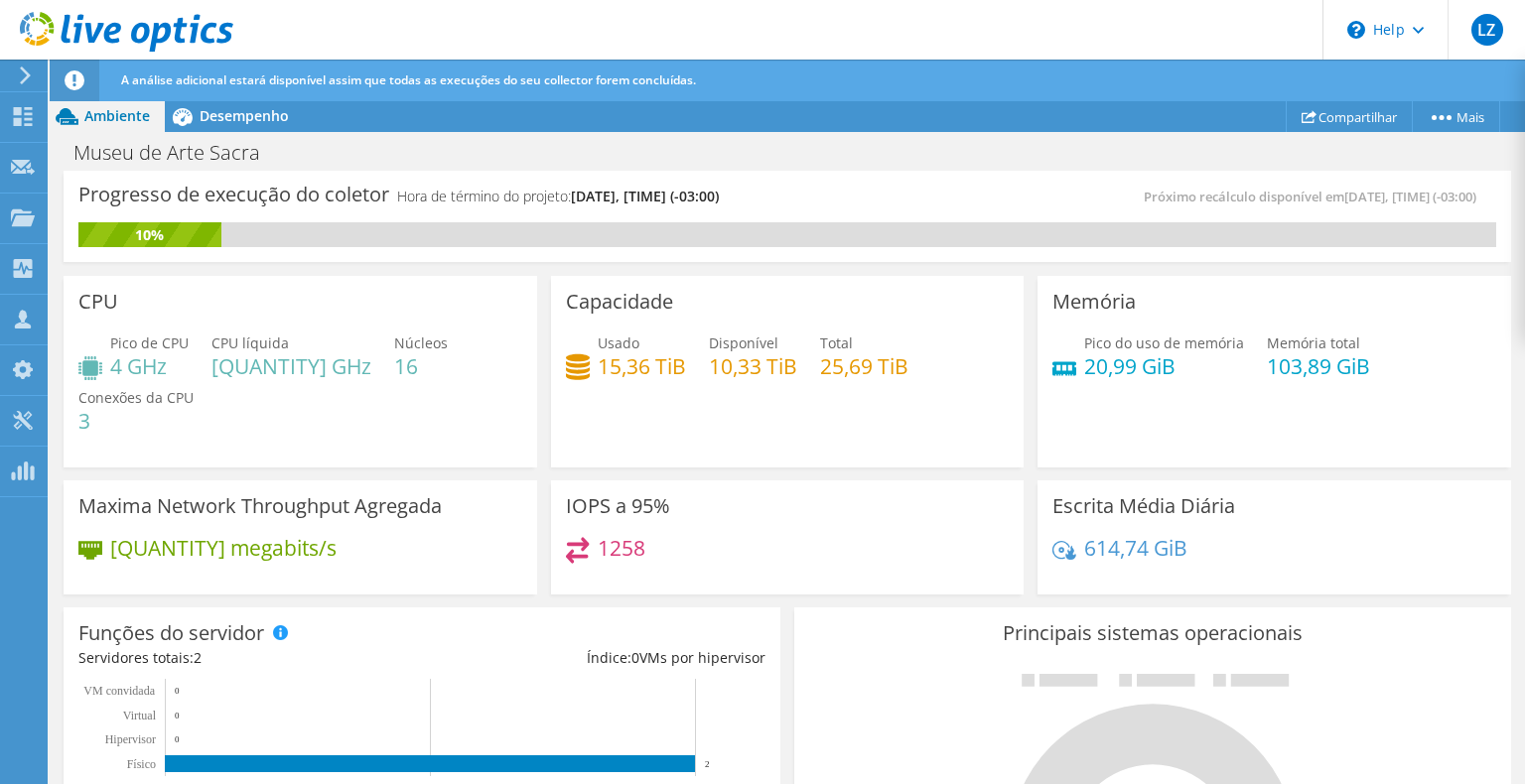click on "Memória
Pico do uso de memória
[QUANTITY] GiB
Memória total
[QUANTITY] GiB" at bounding box center (1274, 371) 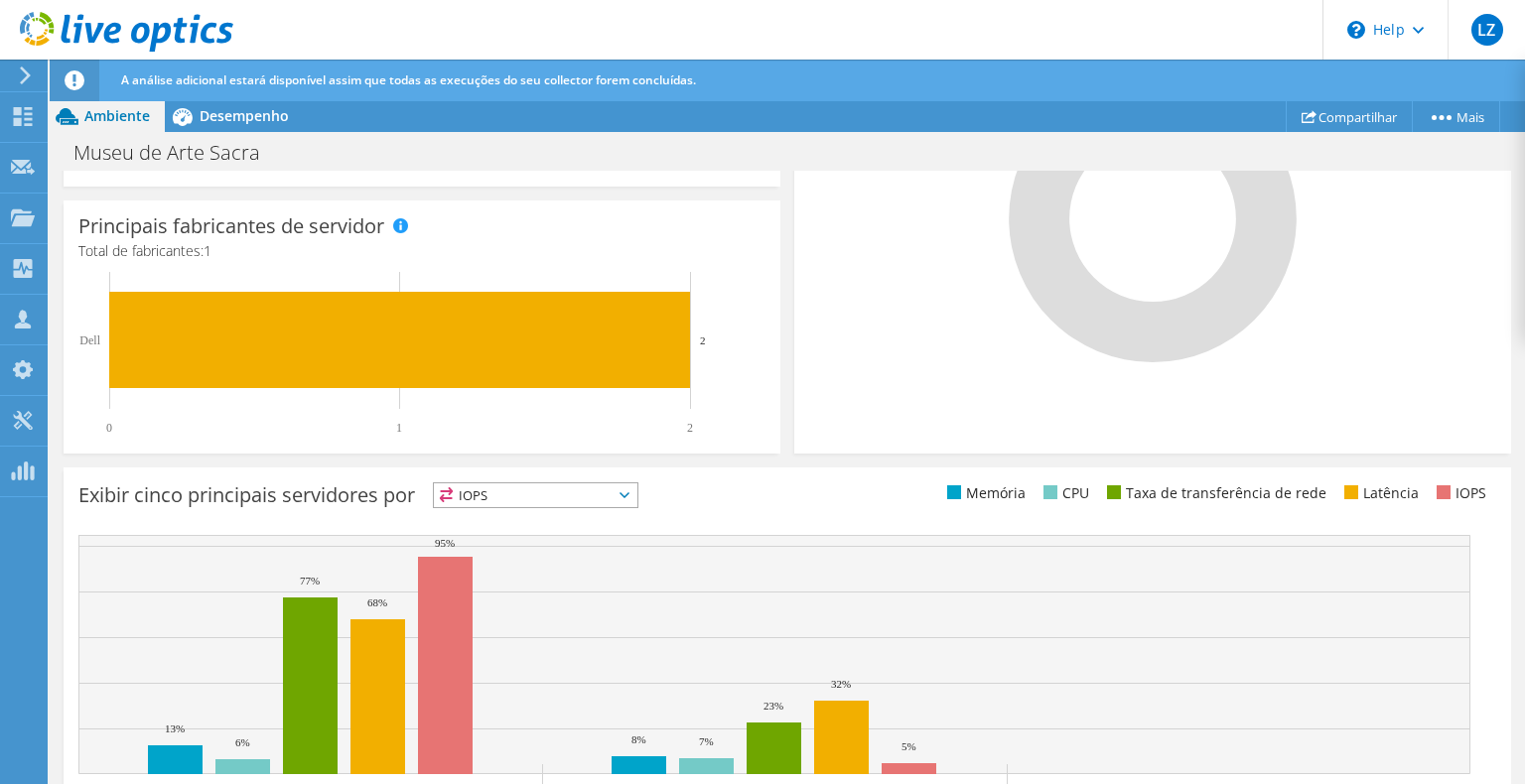 scroll, scrollTop: 623, scrollLeft: 0, axis: vertical 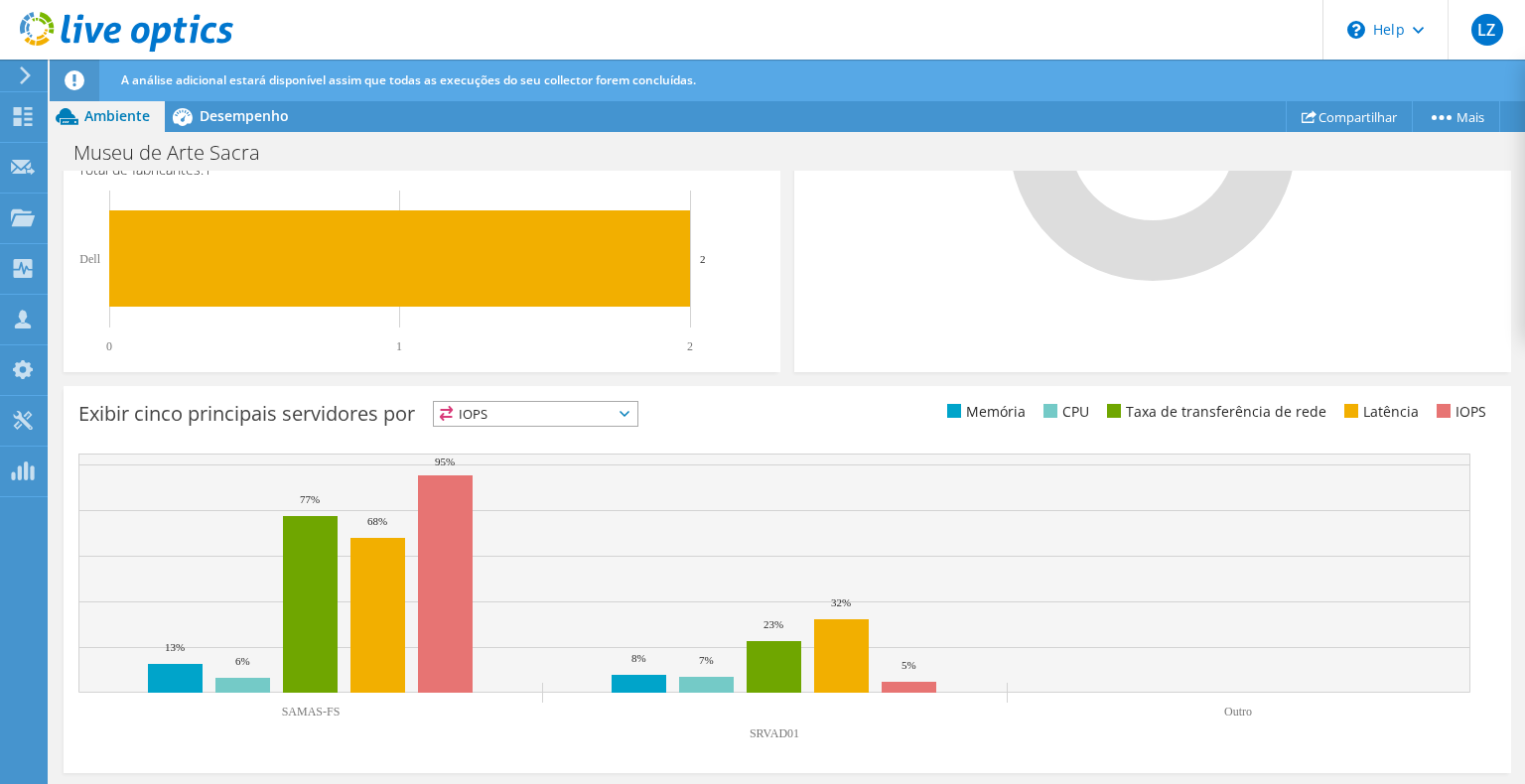 drag, startPoint x: 778, startPoint y: 375, endPoint x: 740, endPoint y: 251, distance: 129.69194 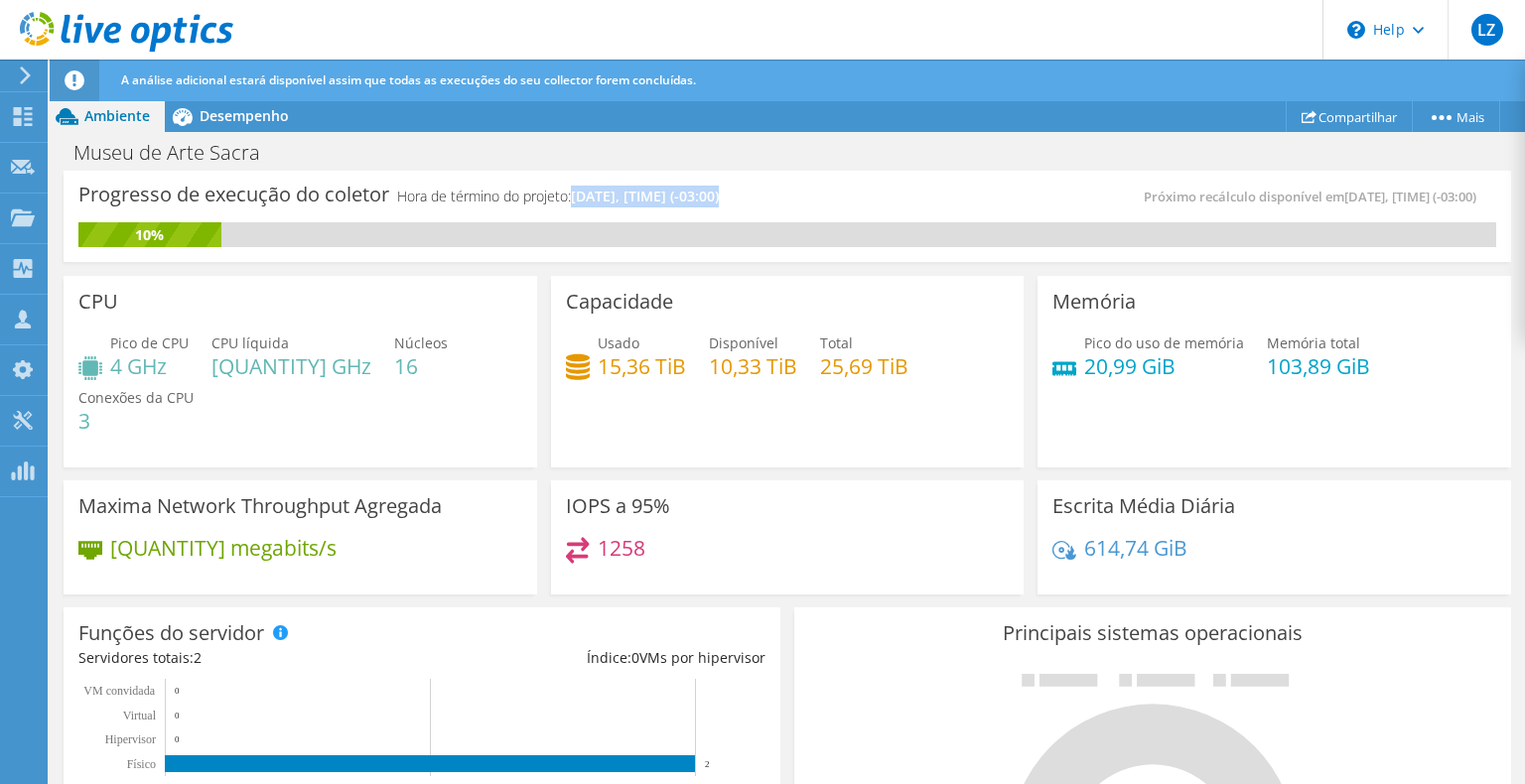drag, startPoint x: 600, startPoint y: 195, endPoint x: 802, endPoint y: 202, distance: 202.1213 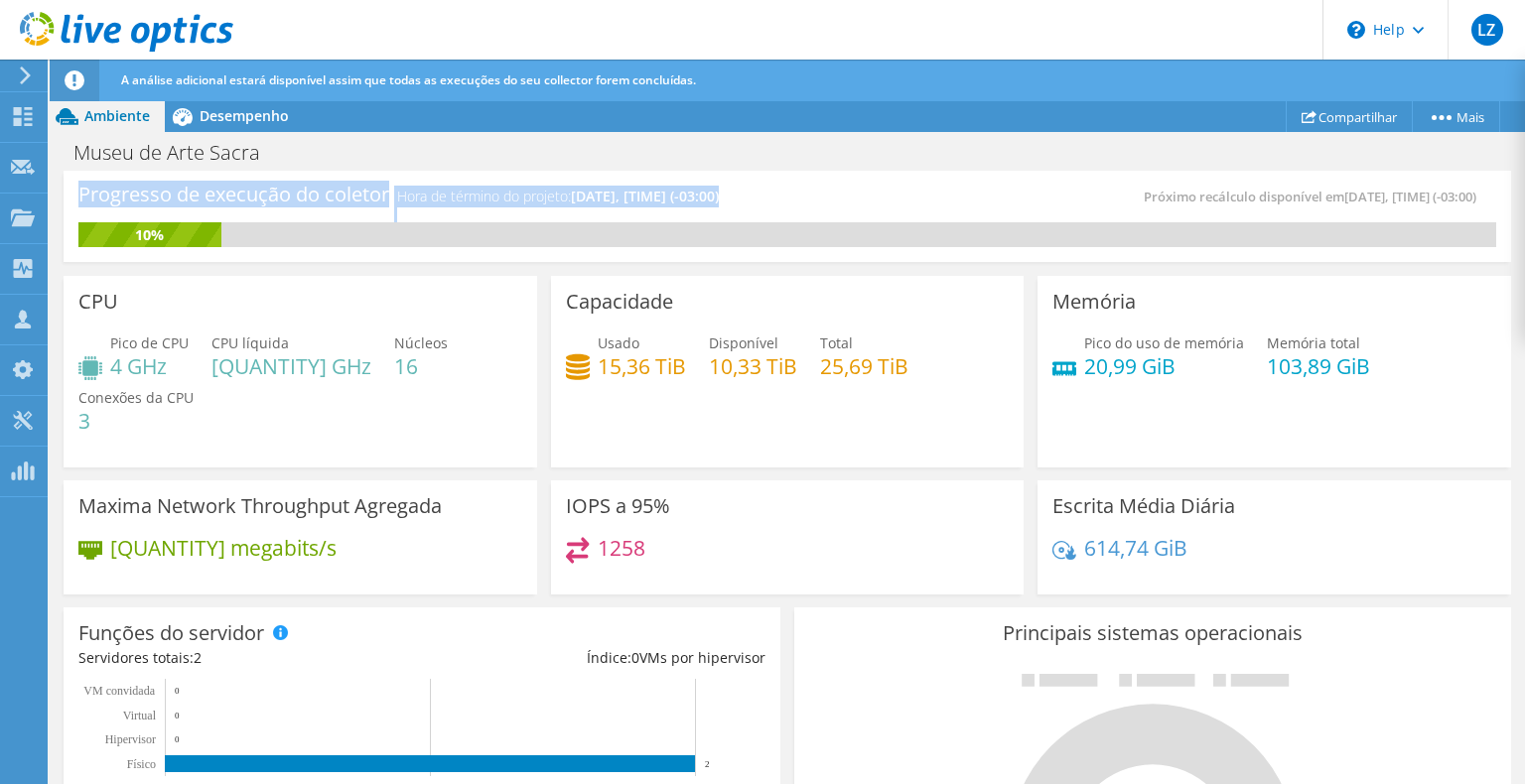 drag, startPoint x: 744, startPoint y: 196, endPoint x: 49, endPoint y: 181, distance: 695.16185 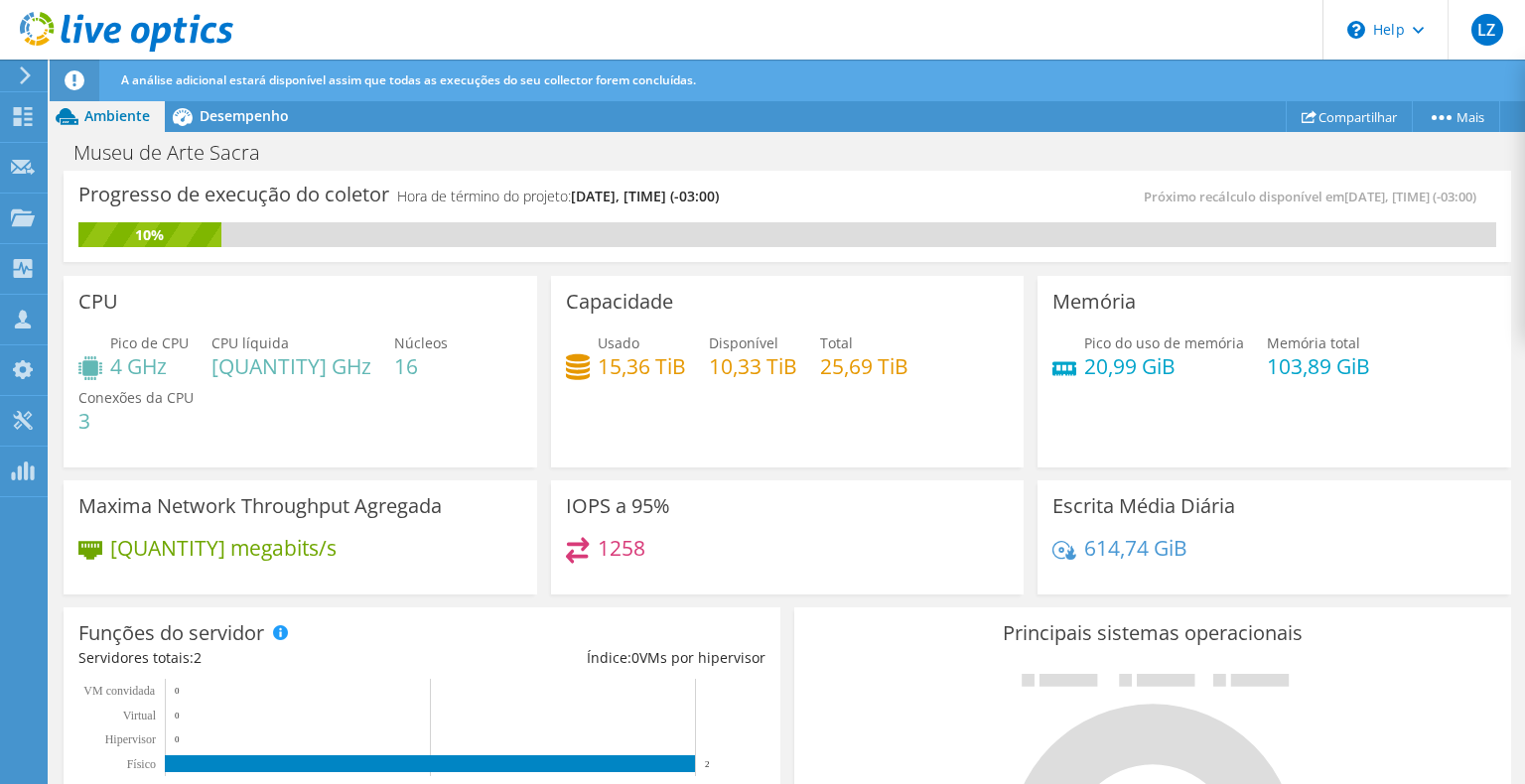 drag, startPoint x: 760, startPoint y: 204, endPoint x: 242, endPoint y: 195, distance: 518.07818 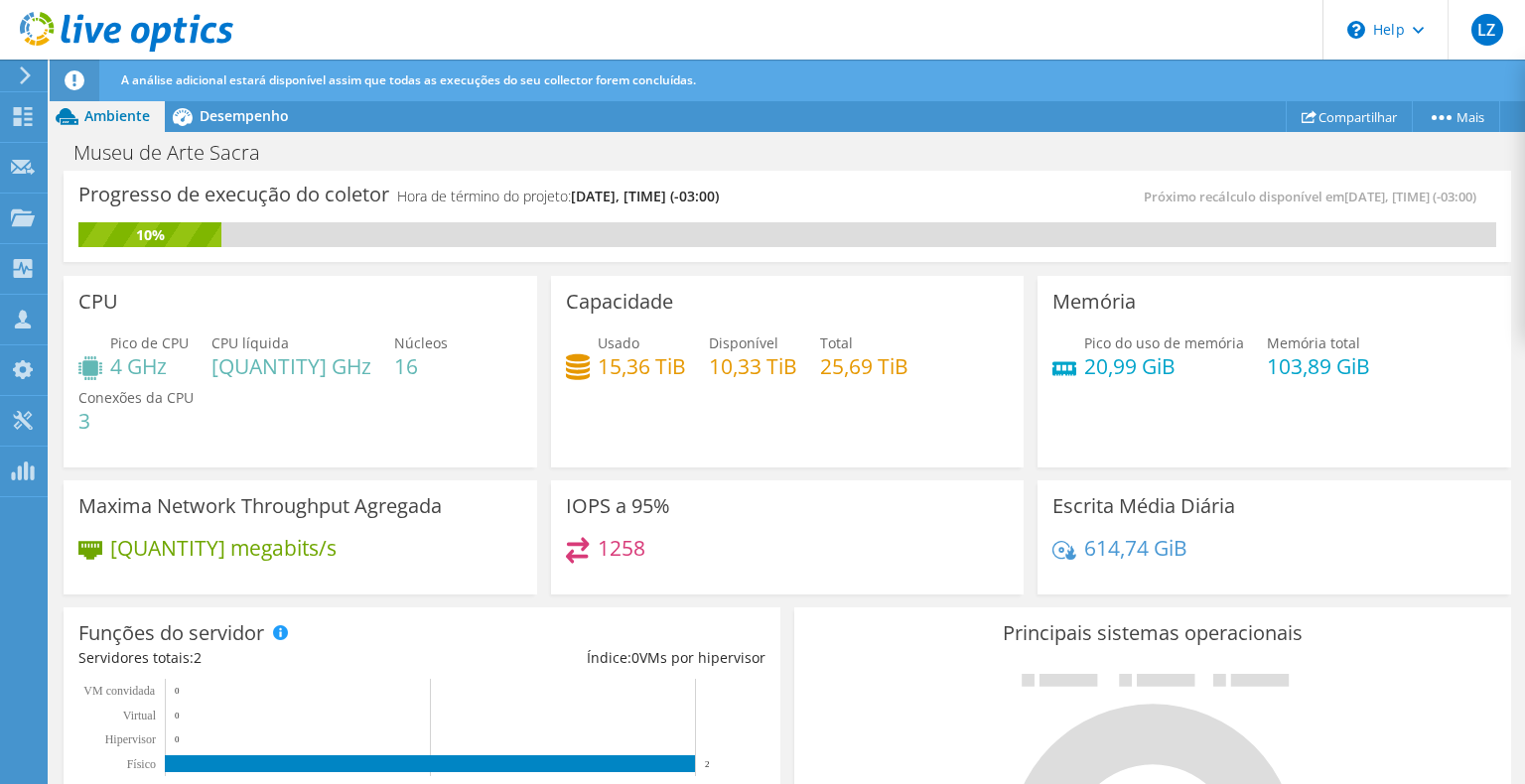 drag, startPoint x: 716, startPoint y: 110, endPoint x: 574, endPoint y: 146, distance: 146.49232 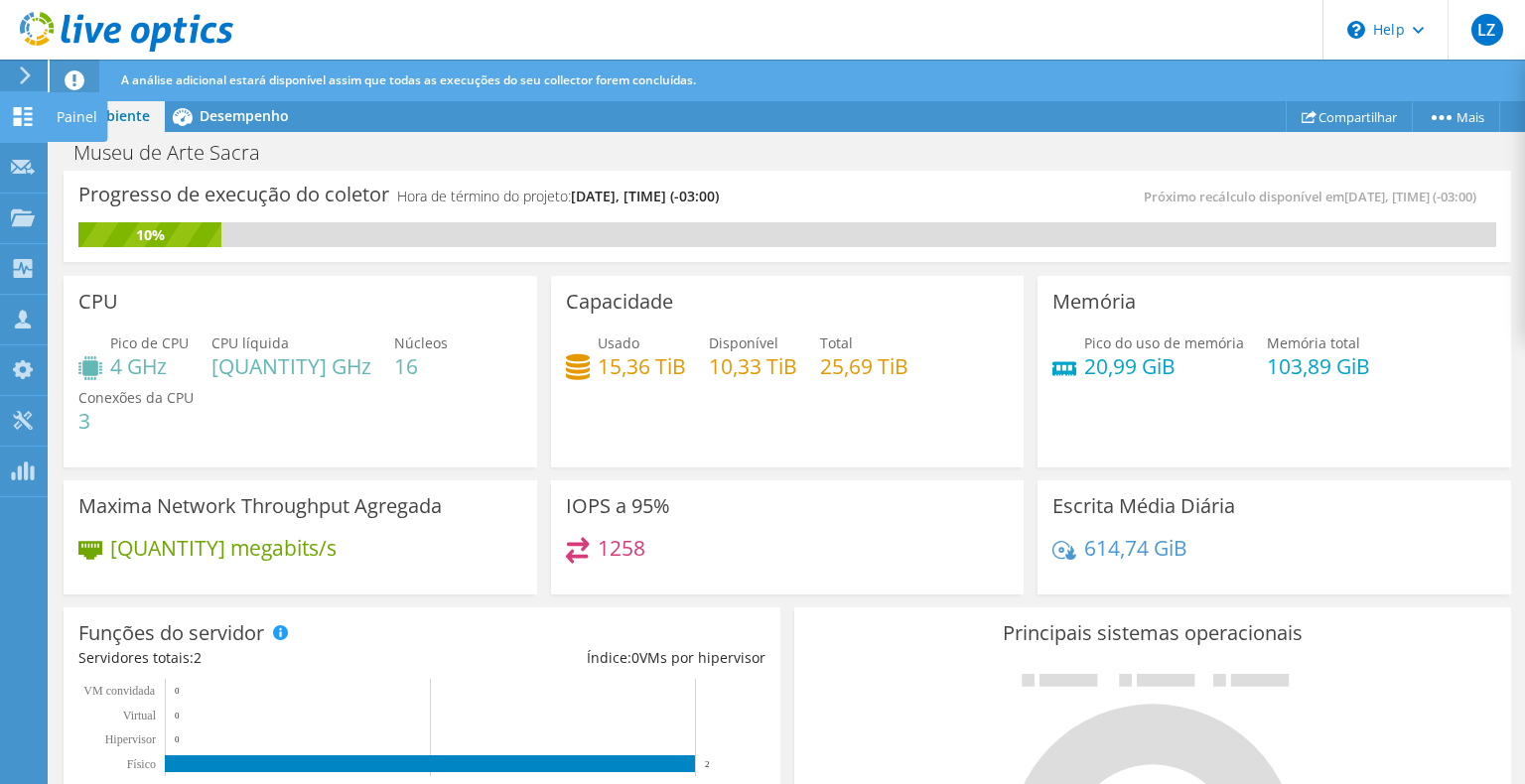 drag, startPoint x: 754, startPoint y: 196, endPoint x: 45, endPoint y: 120, distance: 713.06171 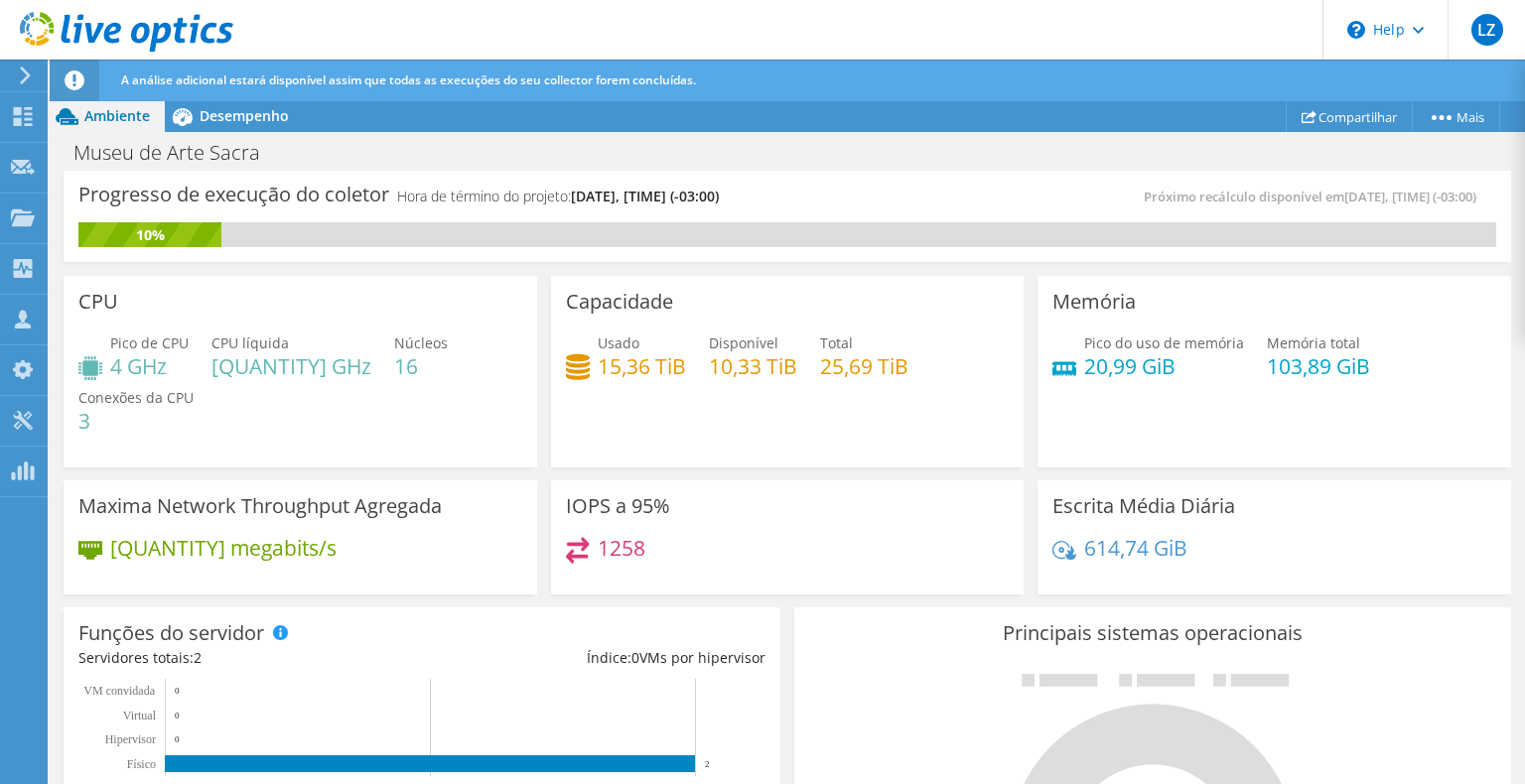 click on "Ações de projeto
Ações de projeto
Compartilhar
Mais
Detalhes do projeto" at bounding box center (787, 116) 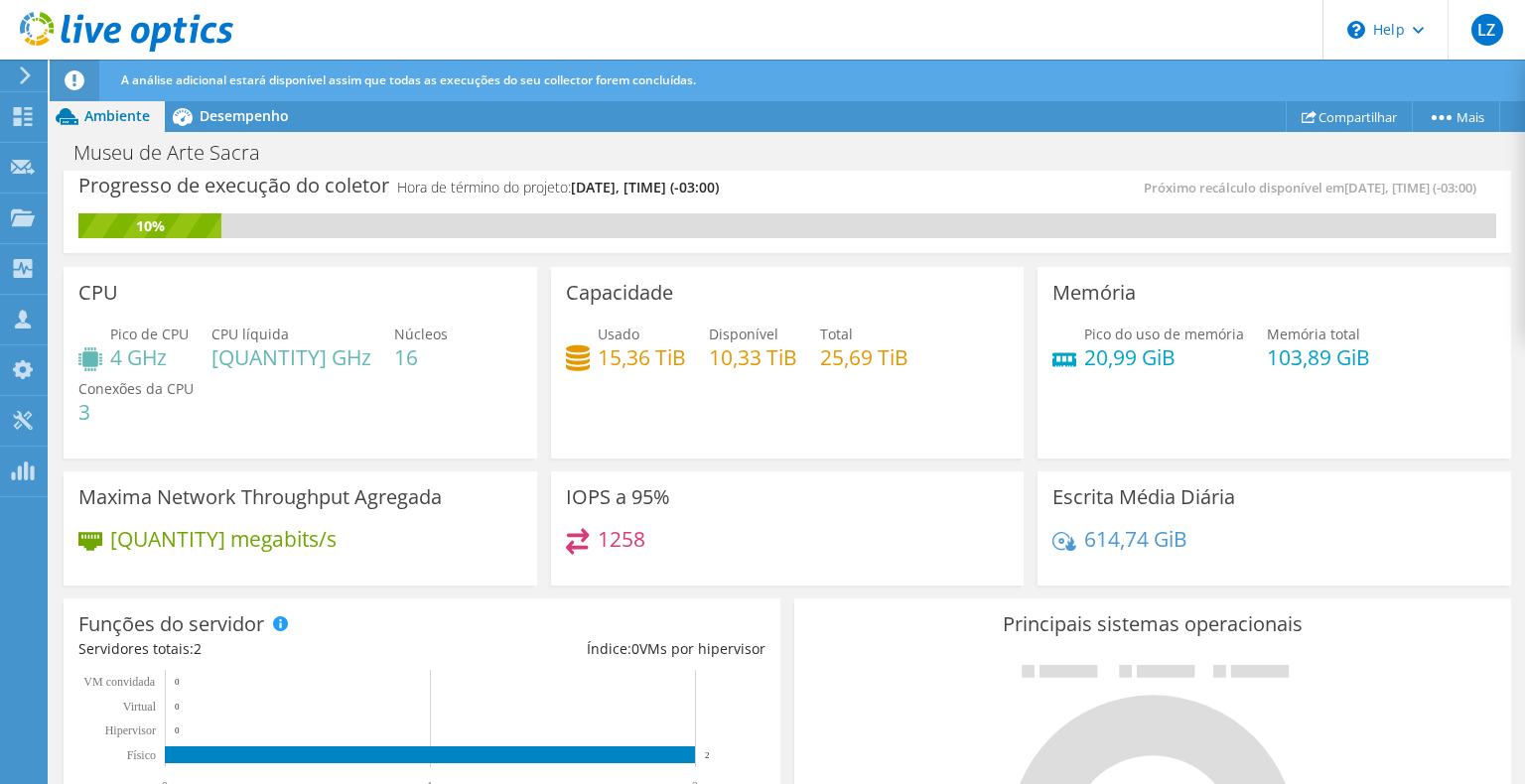 scroll, scrollTop: 0, scrollLeft: 0, axis: both 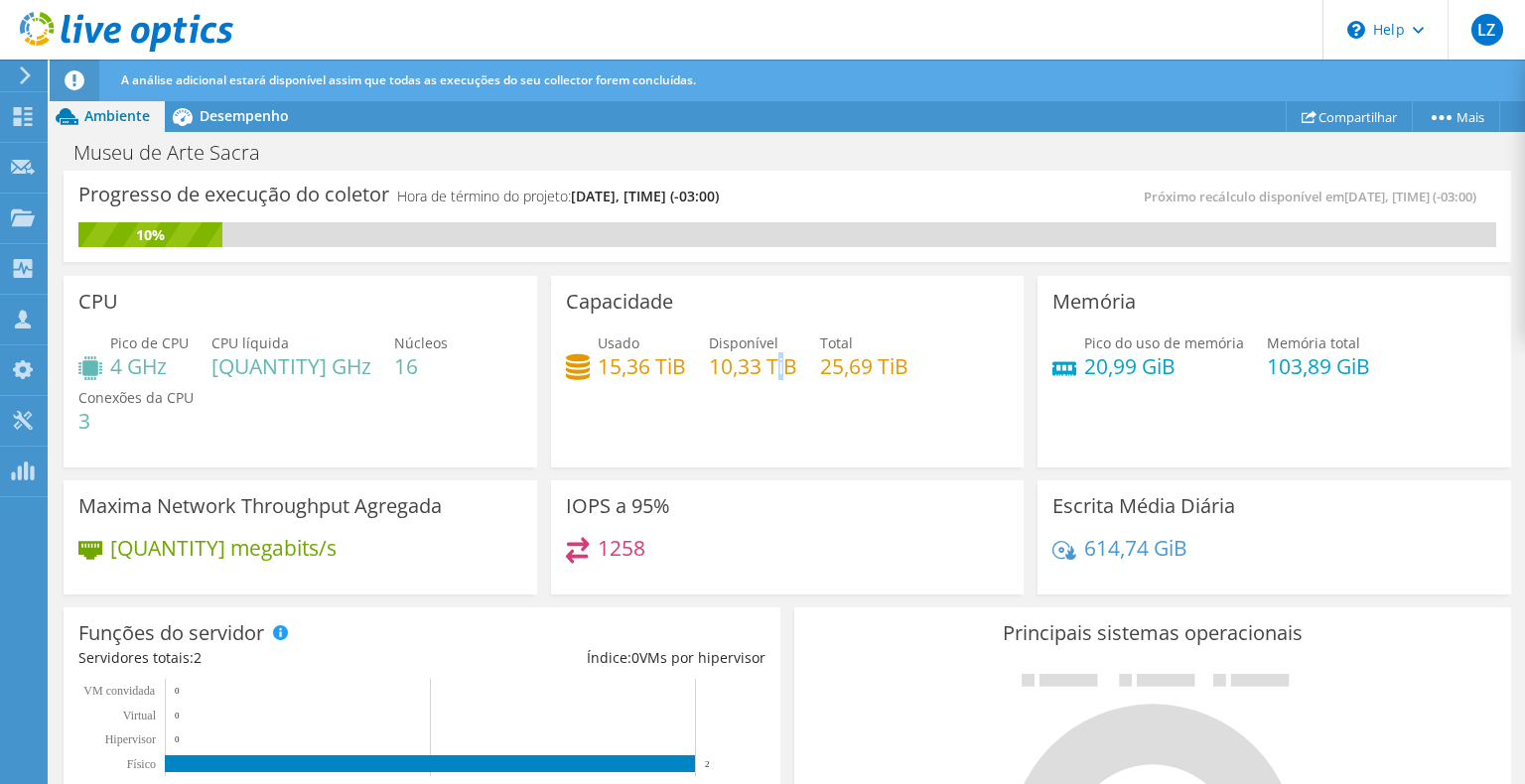 click on "10,33 TiB" at bounding box center (753, 366) 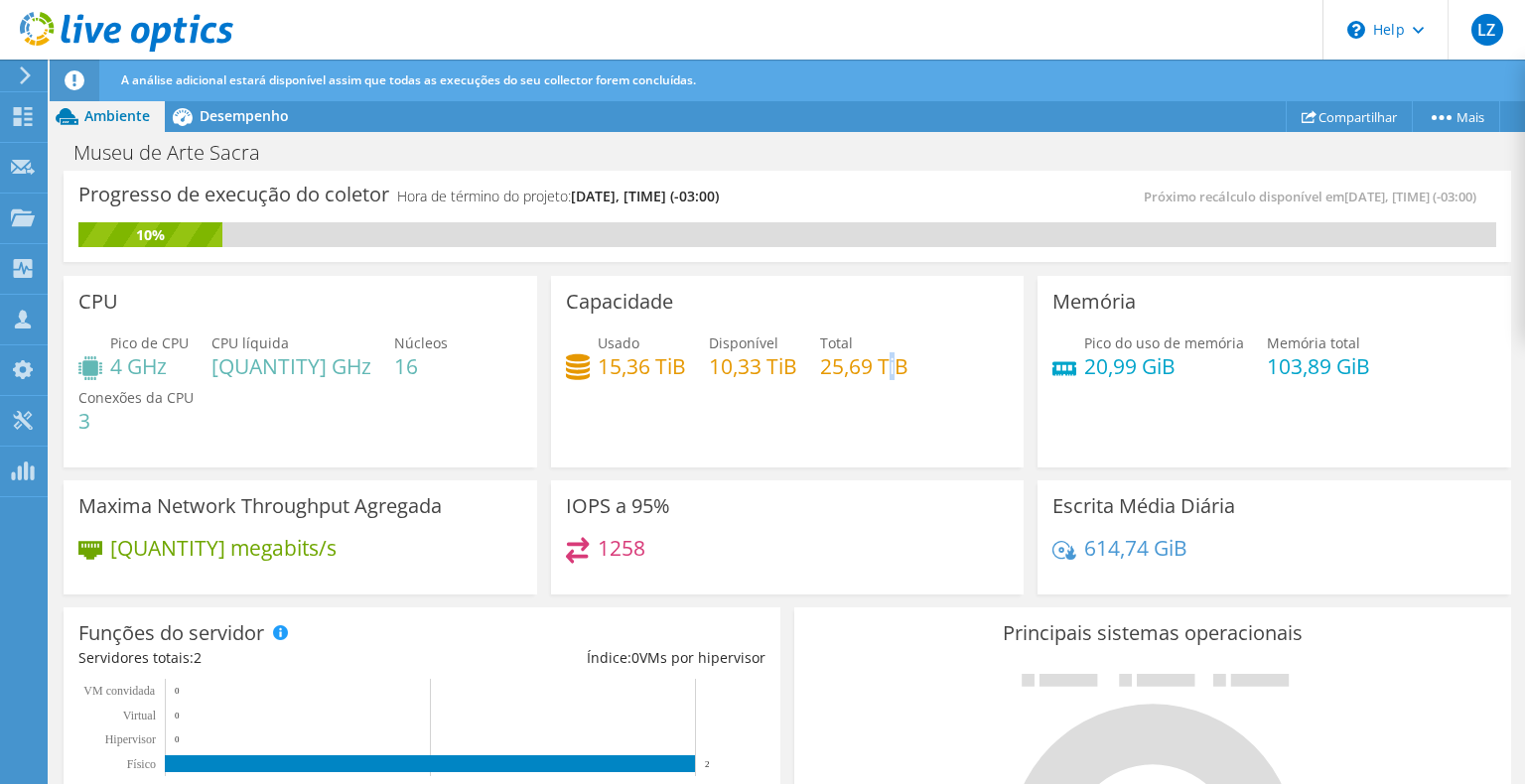 click on "25,69 TiB" at bounding box center (864, 366) 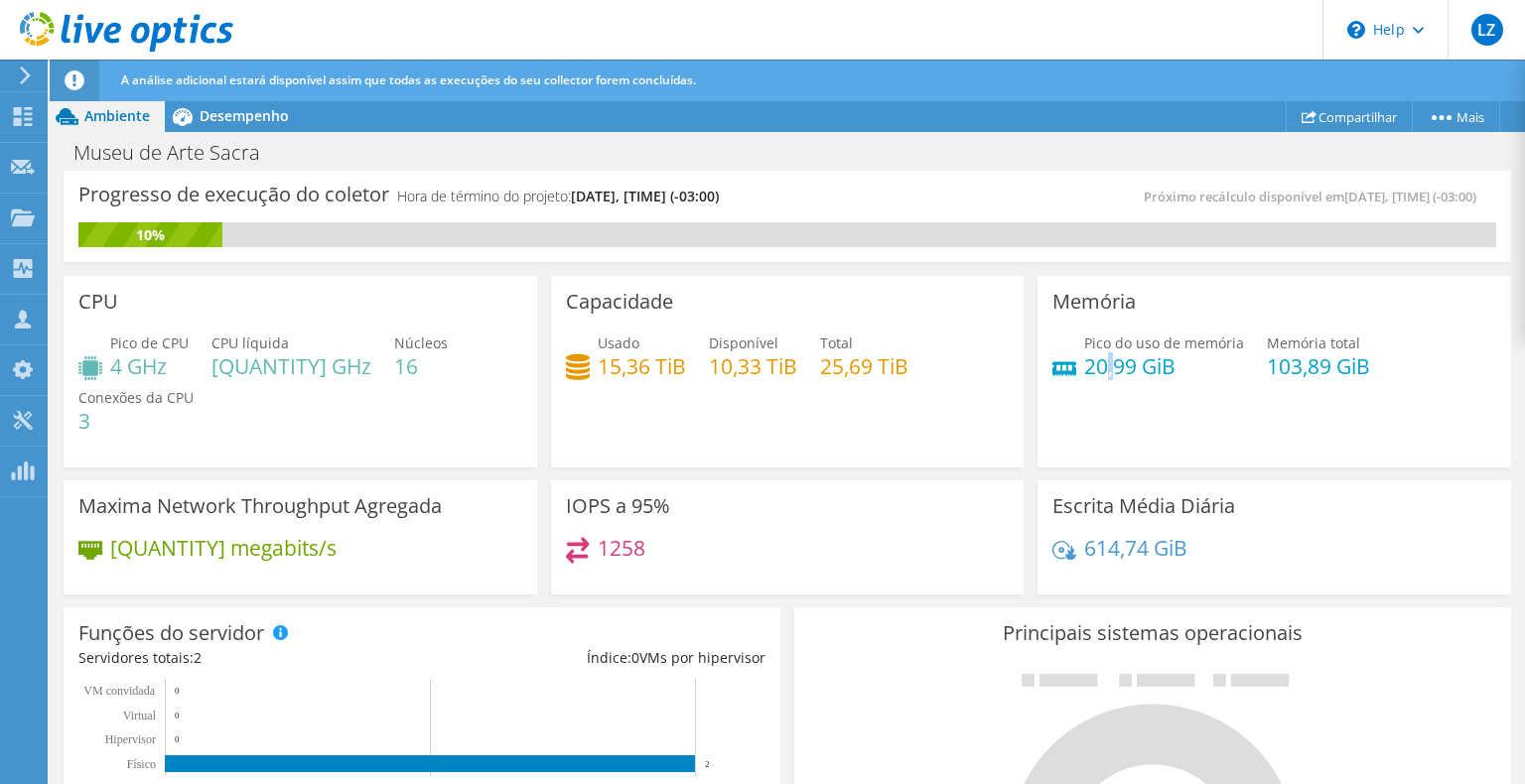 click on "20,99 GiB" at bounding box center (1164, 366) 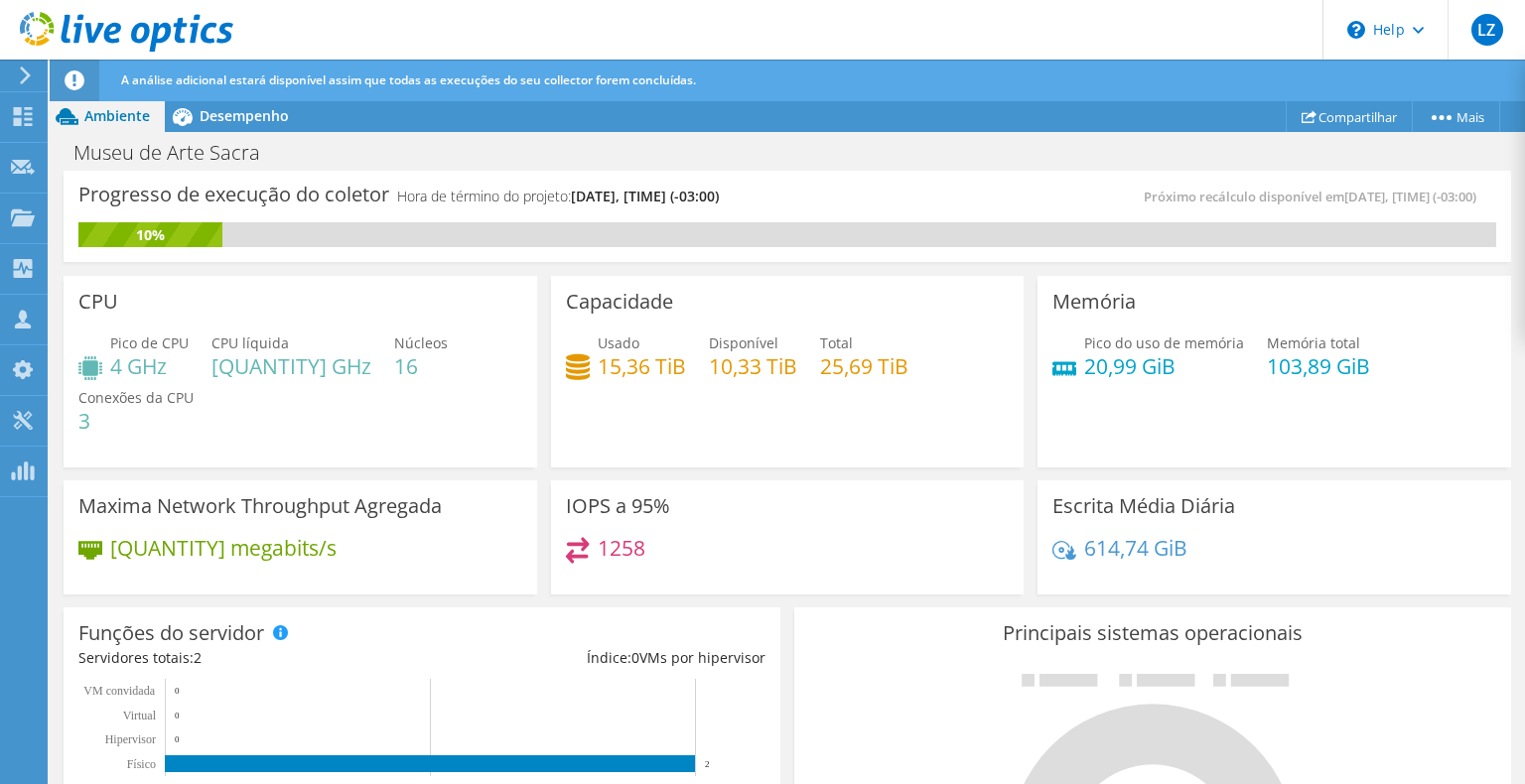 click on "Progresso de execução do coletor" at bounding box center (233, 195) 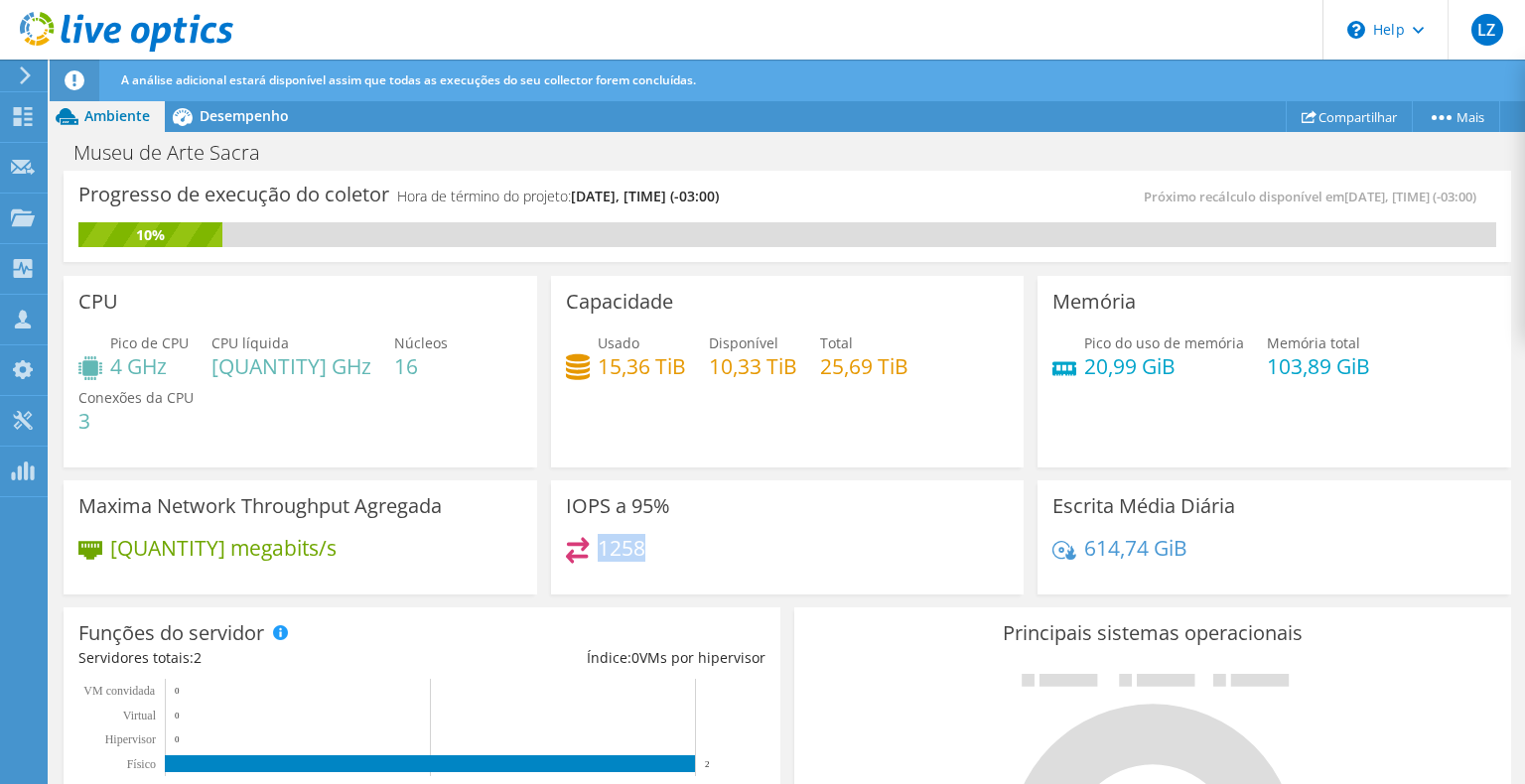 drag, startPoint x: 639, startPoint y: 542, endPoint x: 598, endPoint y: 542, distance: 41 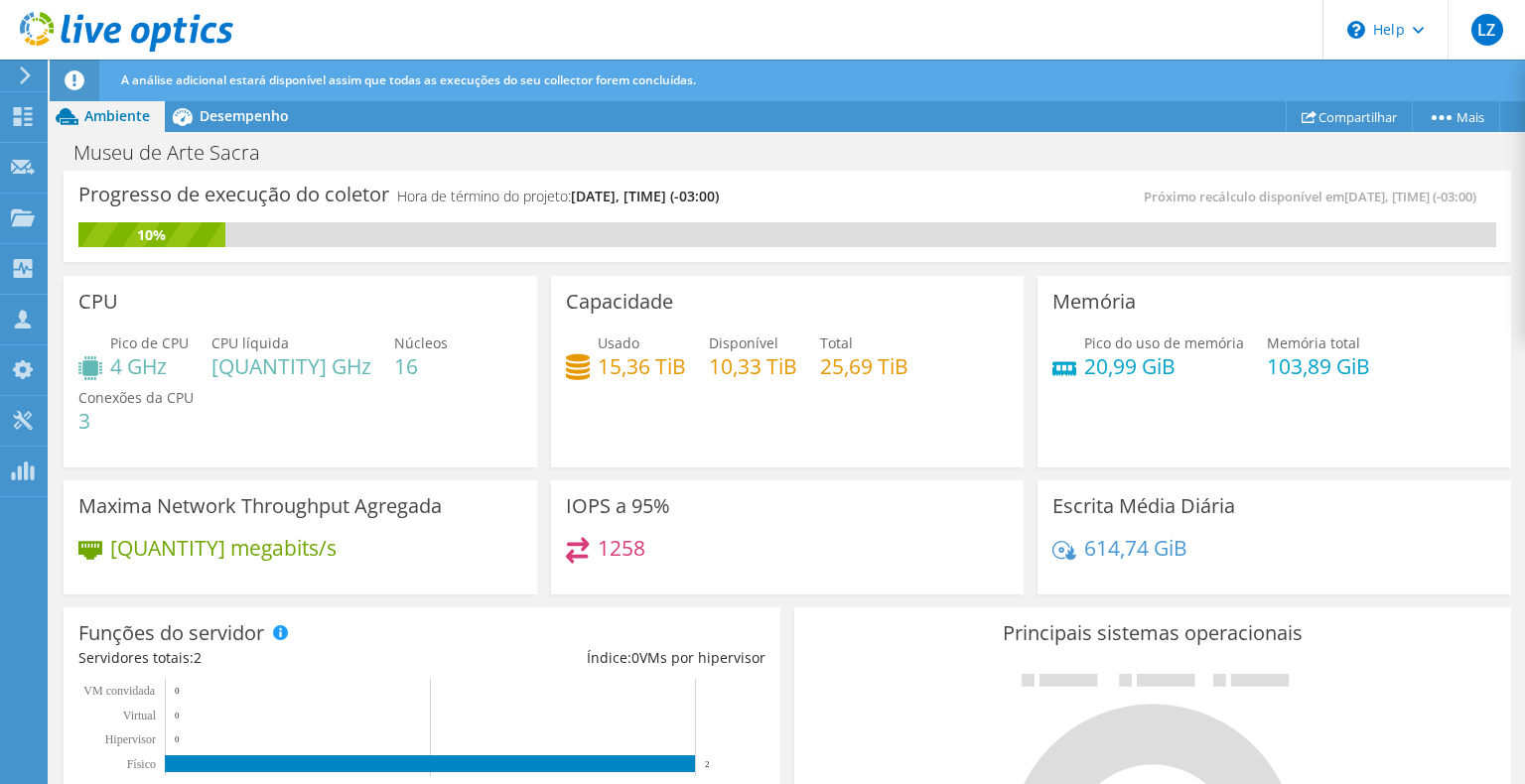 scroll, scrollTop: 397, scrollLeft: 0, axis: vertical 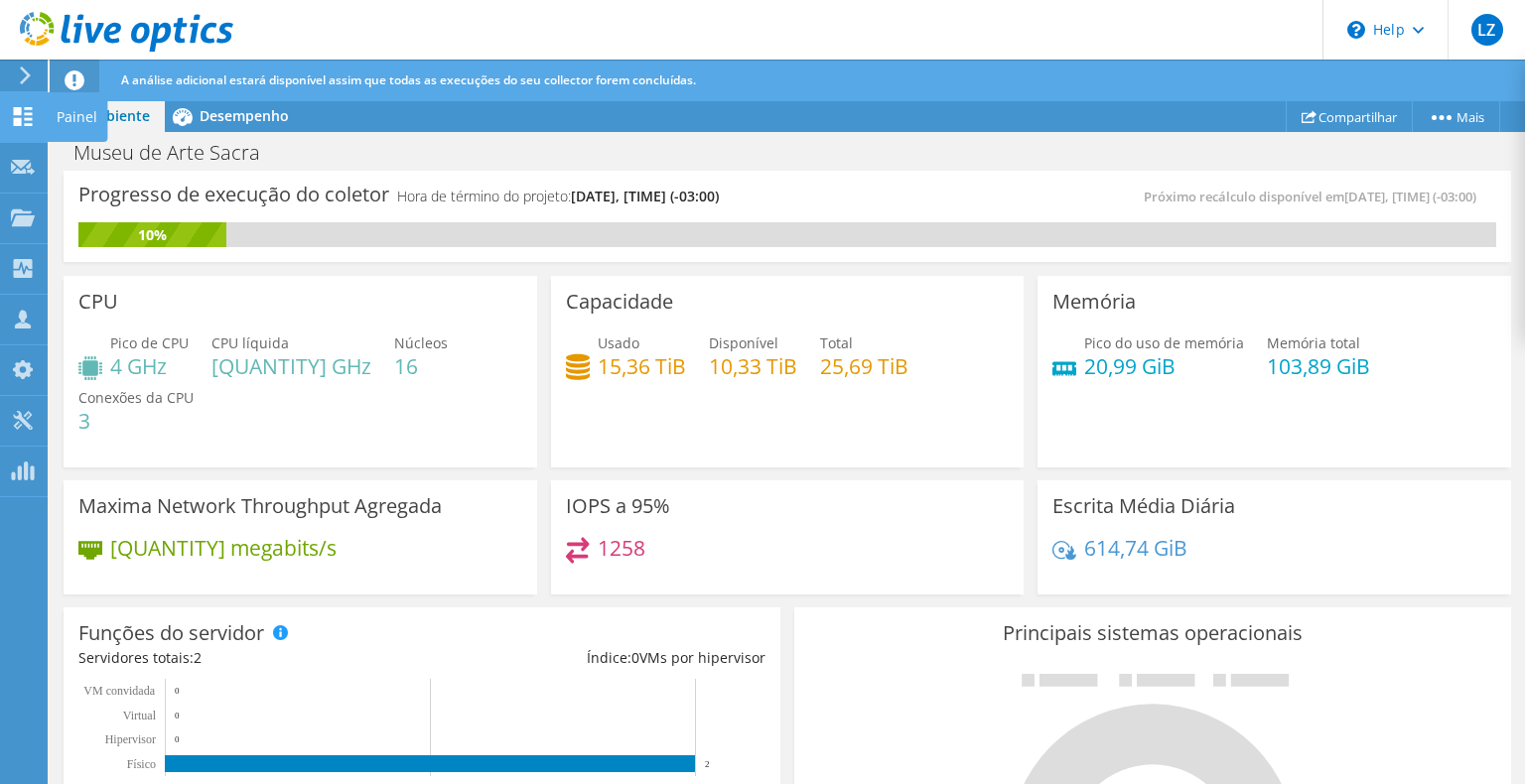 click 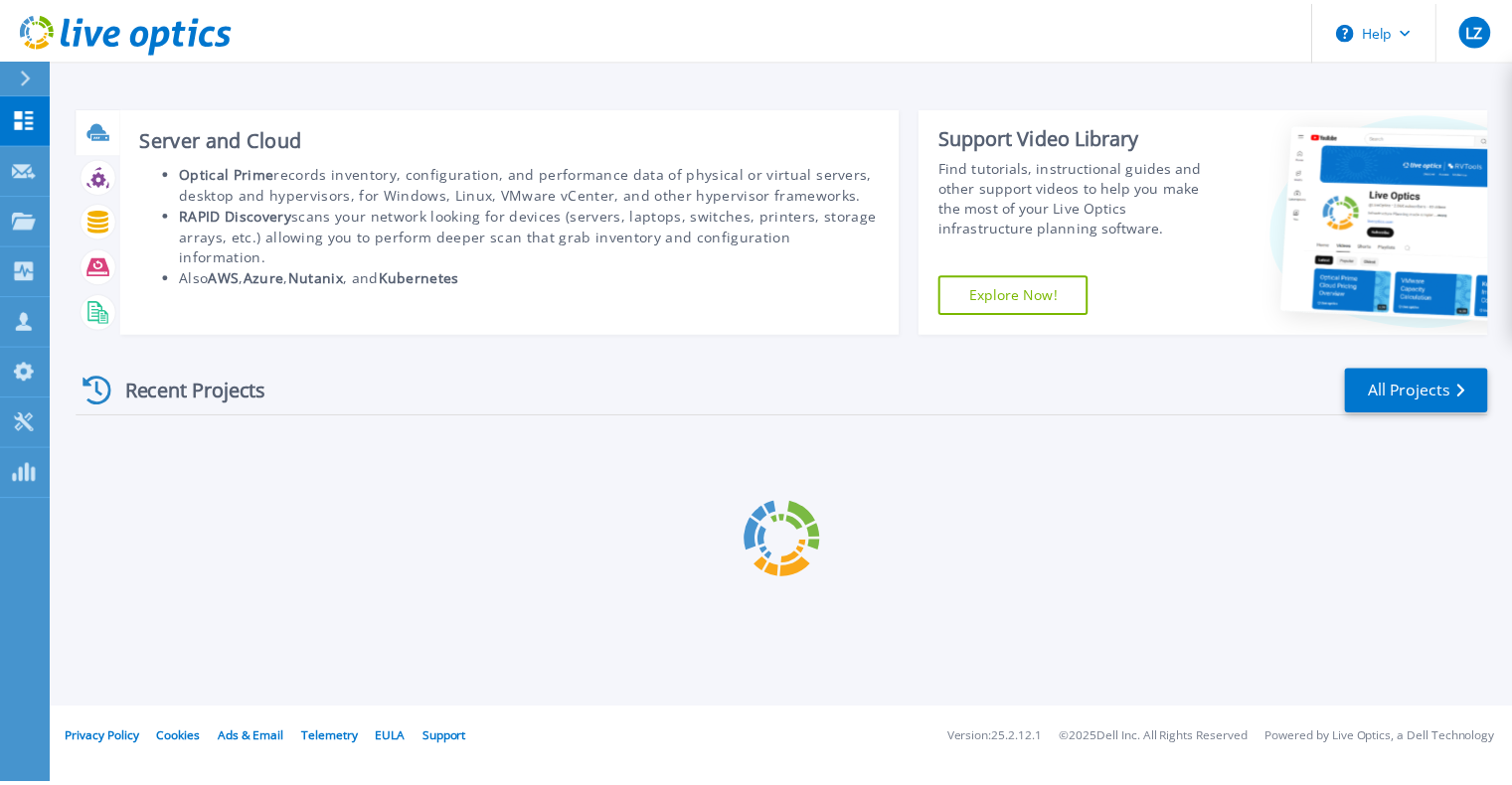 scroll, scrollTop: 0, scrollLeft: 0, axis: both 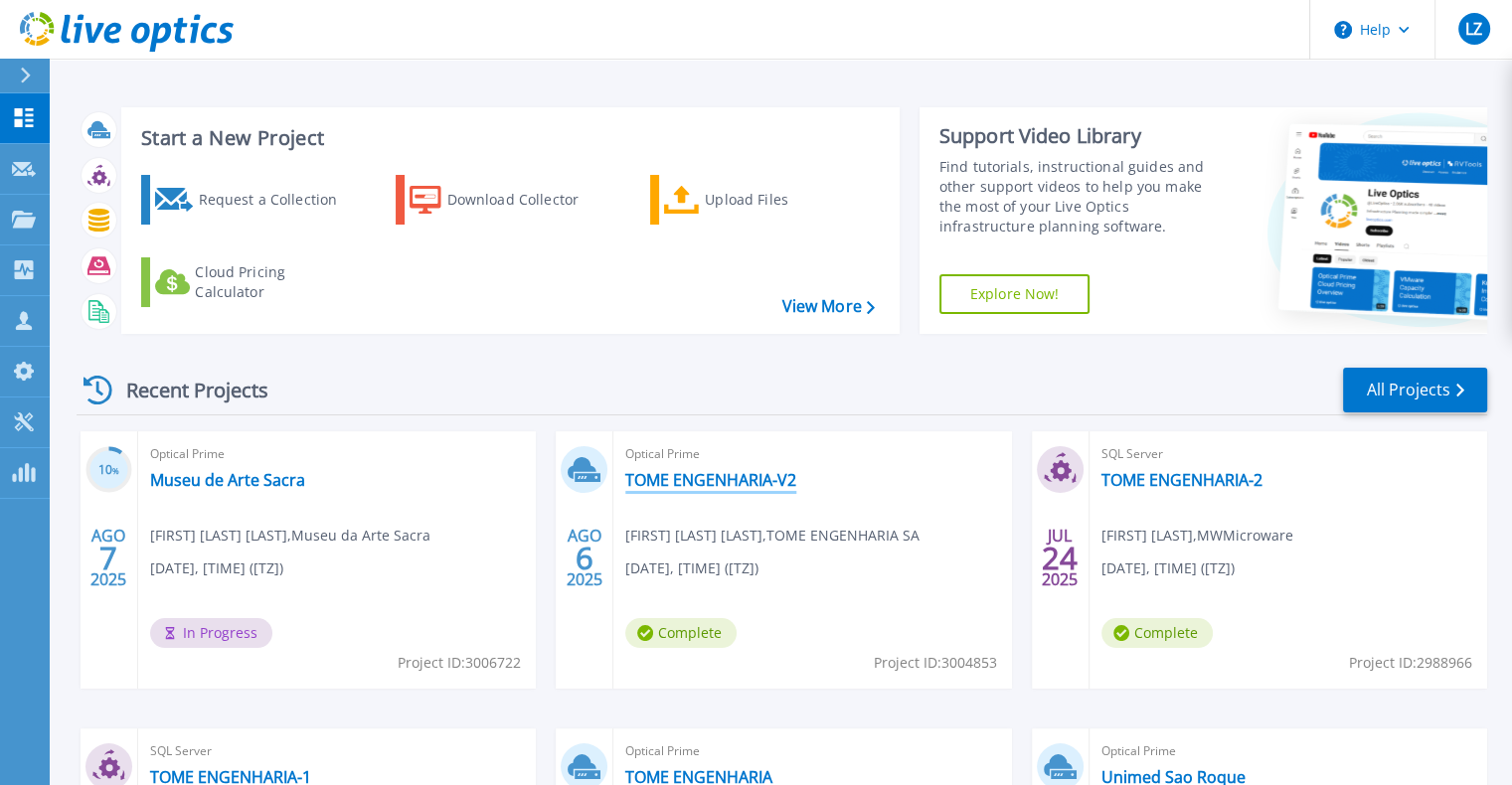 click on "TOME ENGENHARIA-V2" at bounding box center (711, 480) 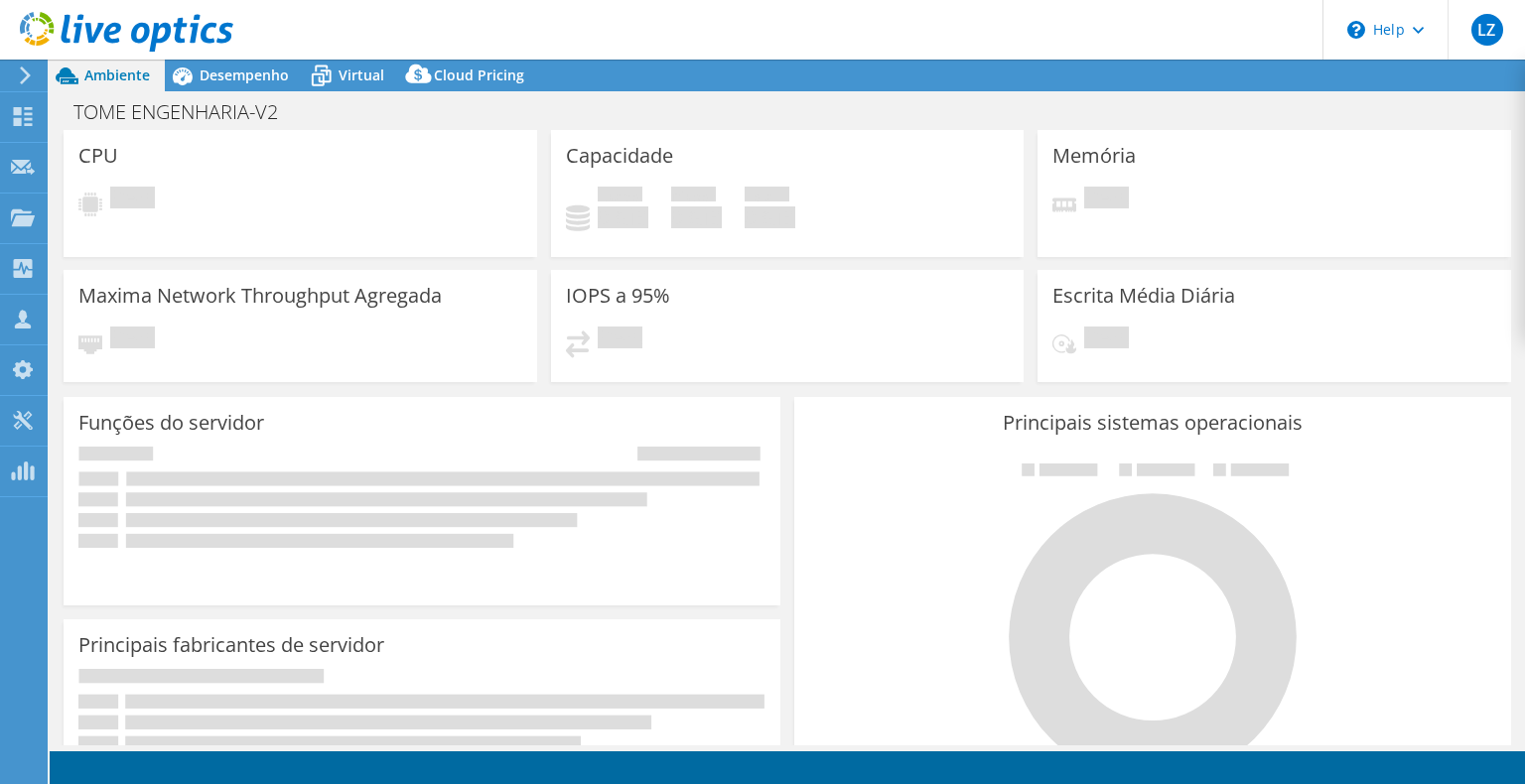 scroll, scrollTop: 0, scrollLeft: 0, axis: both 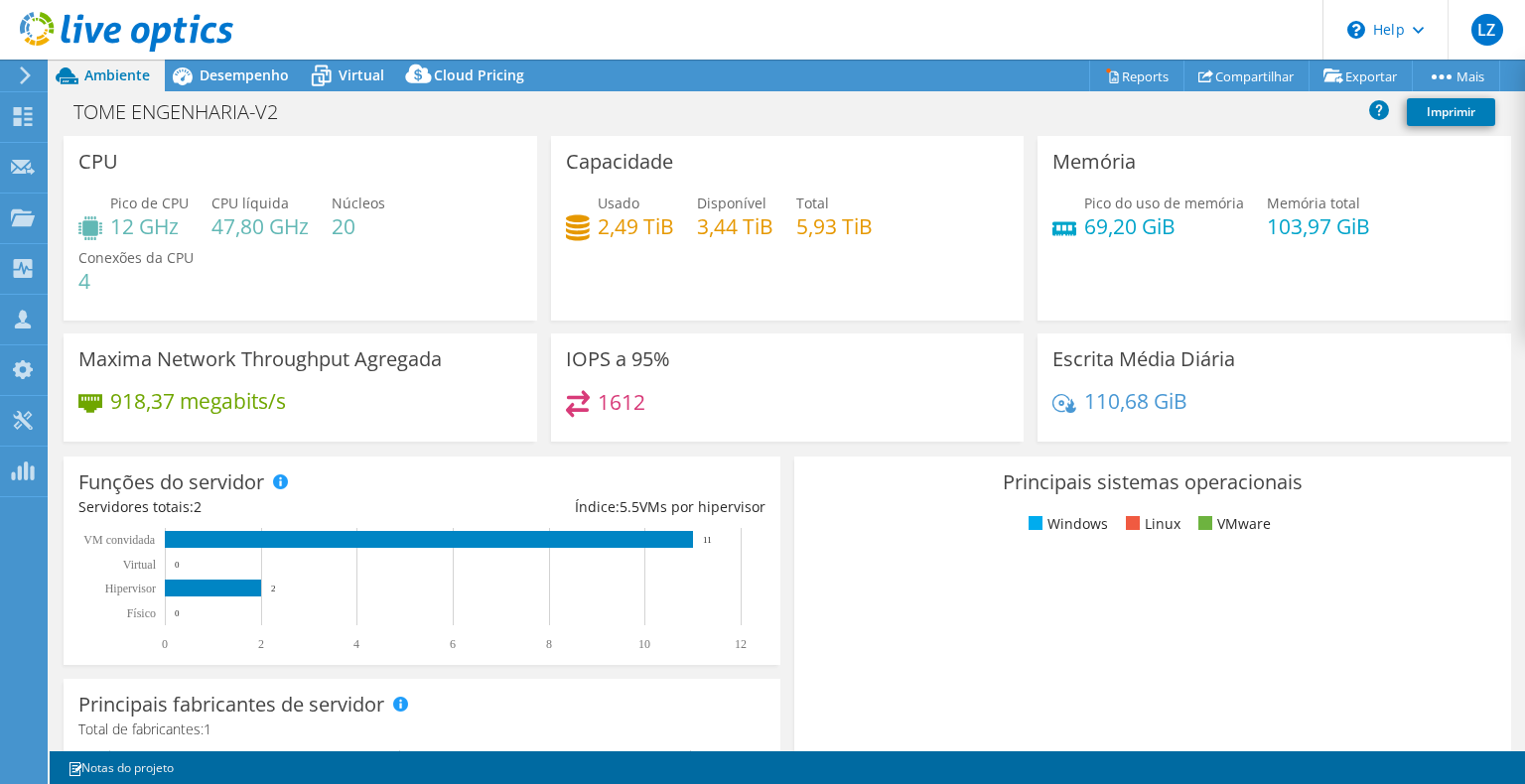 select on "SouthAmerica" 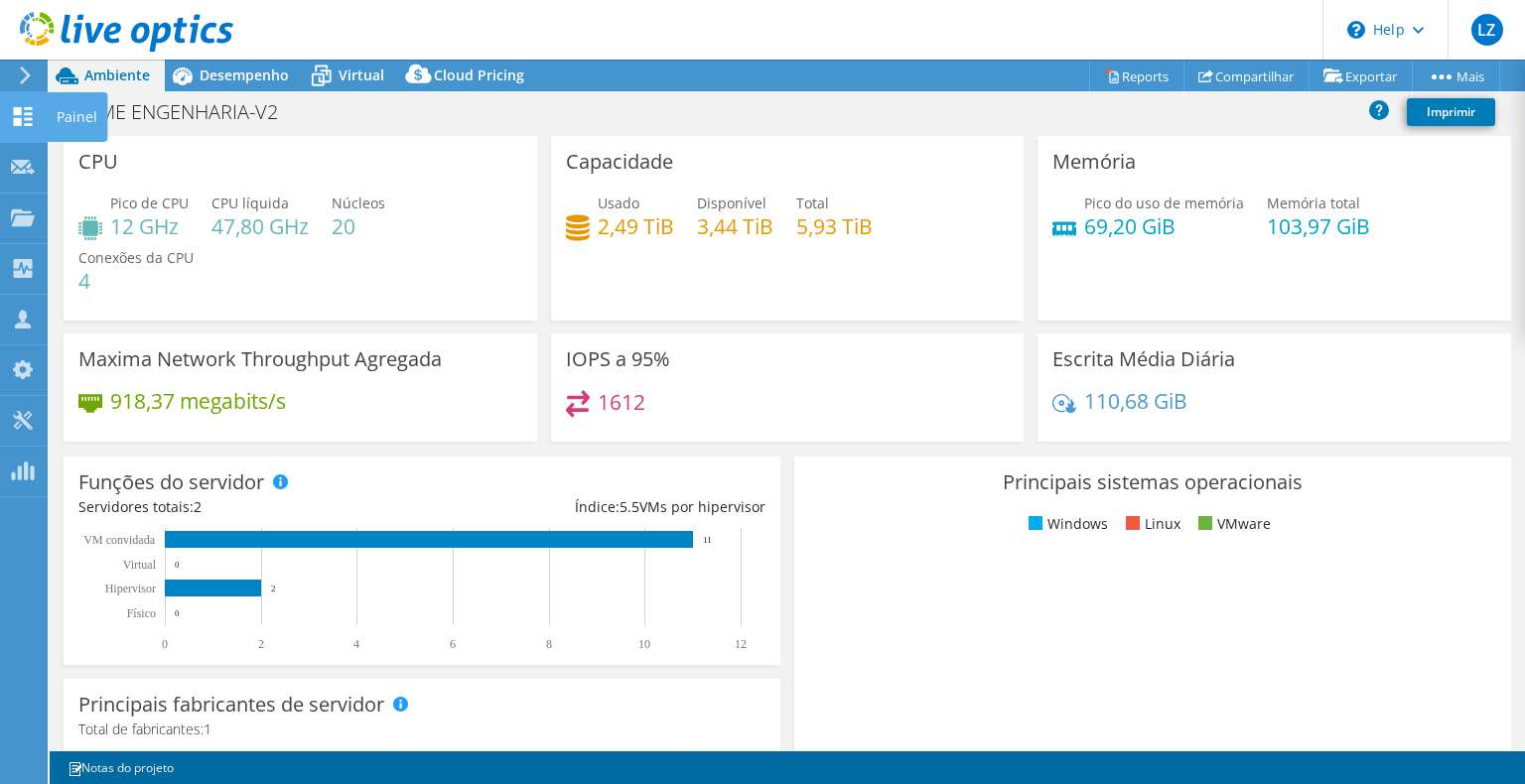 click 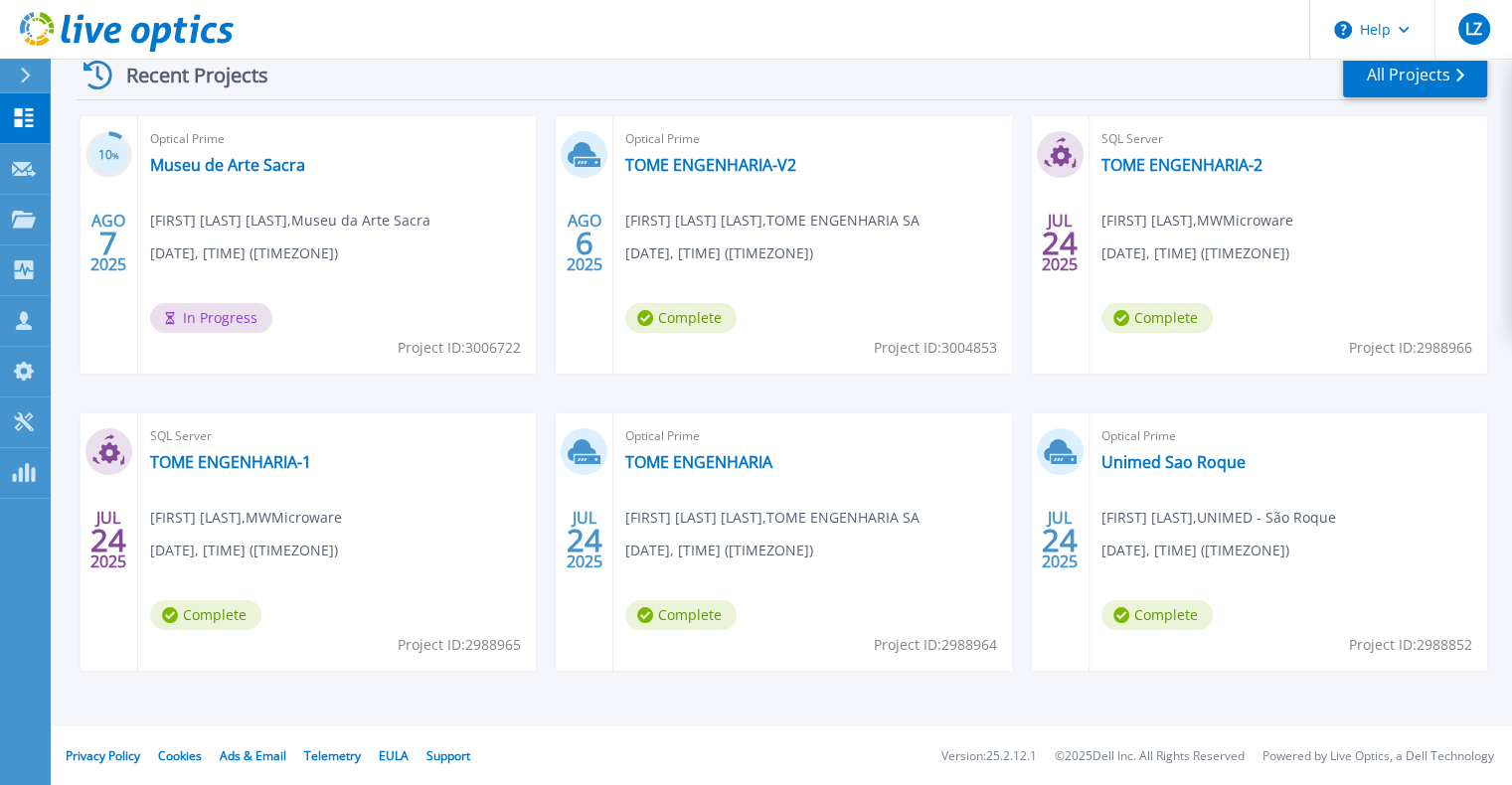 scroll, scrollTop: 0, scrollLeft: 0, axis: both 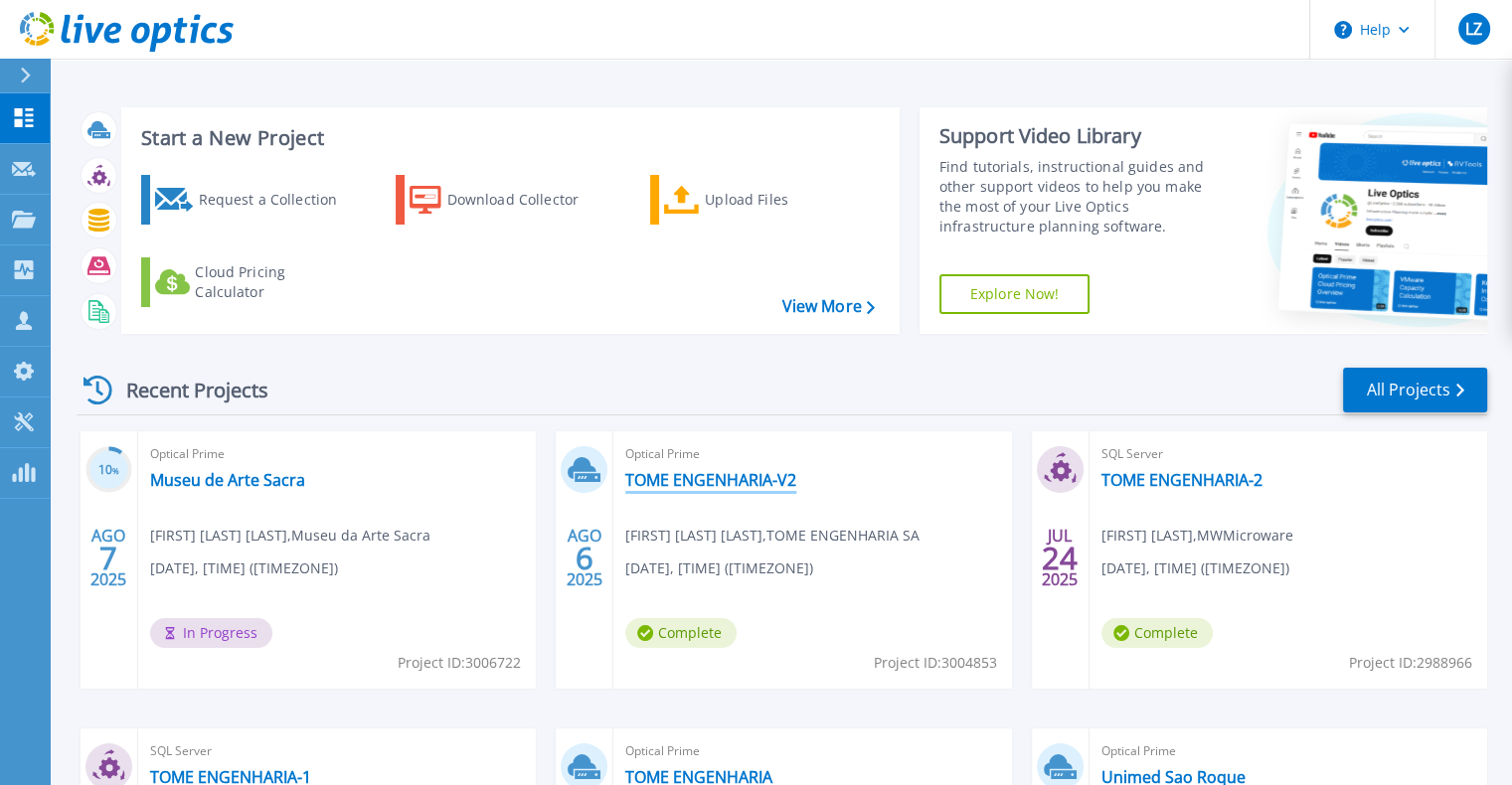 click on "TOME ENGENHARIA-V2" at bounding box center [711, 480] 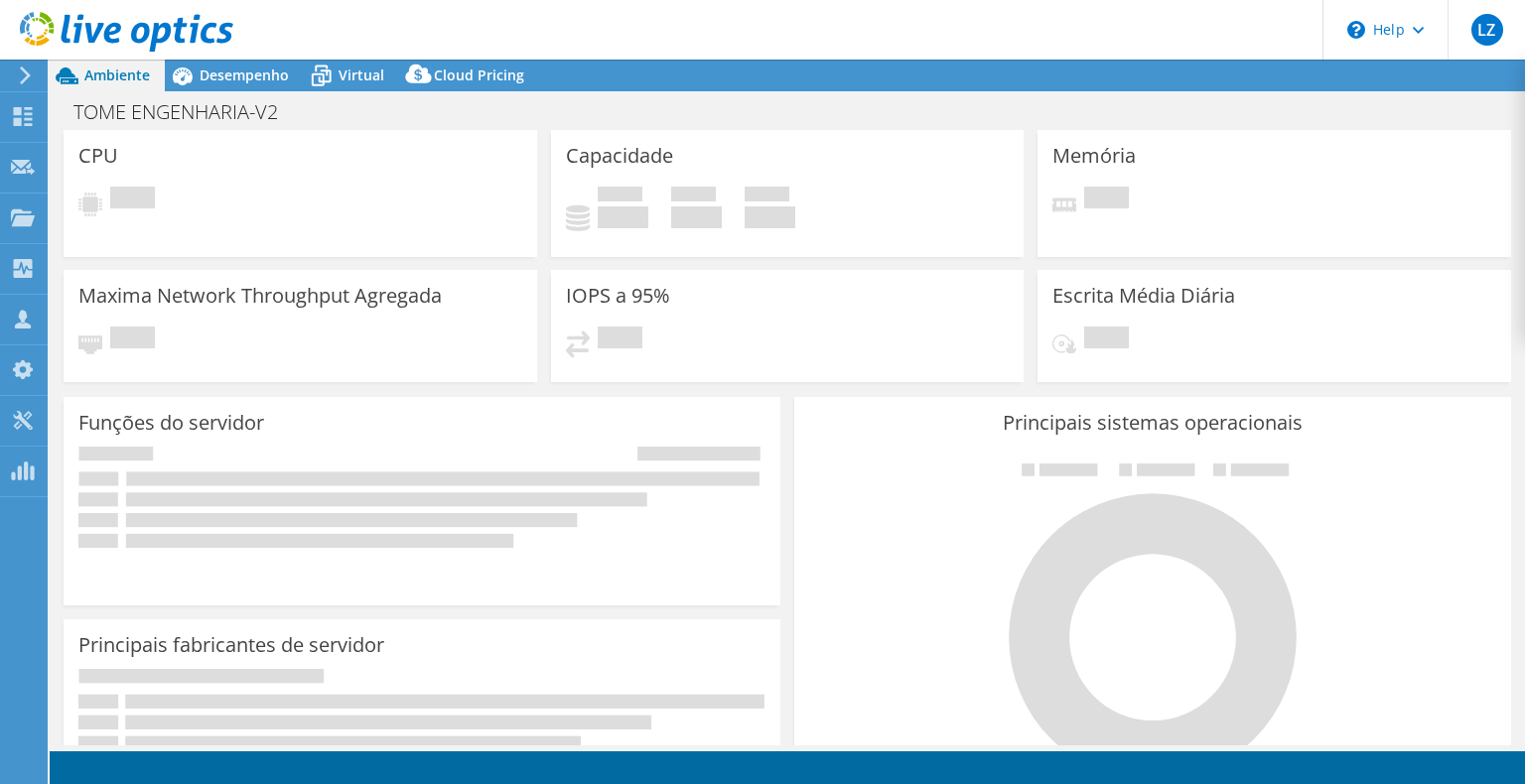 scroll, scrollTop: 0, scrollLeft: 0, axis: both 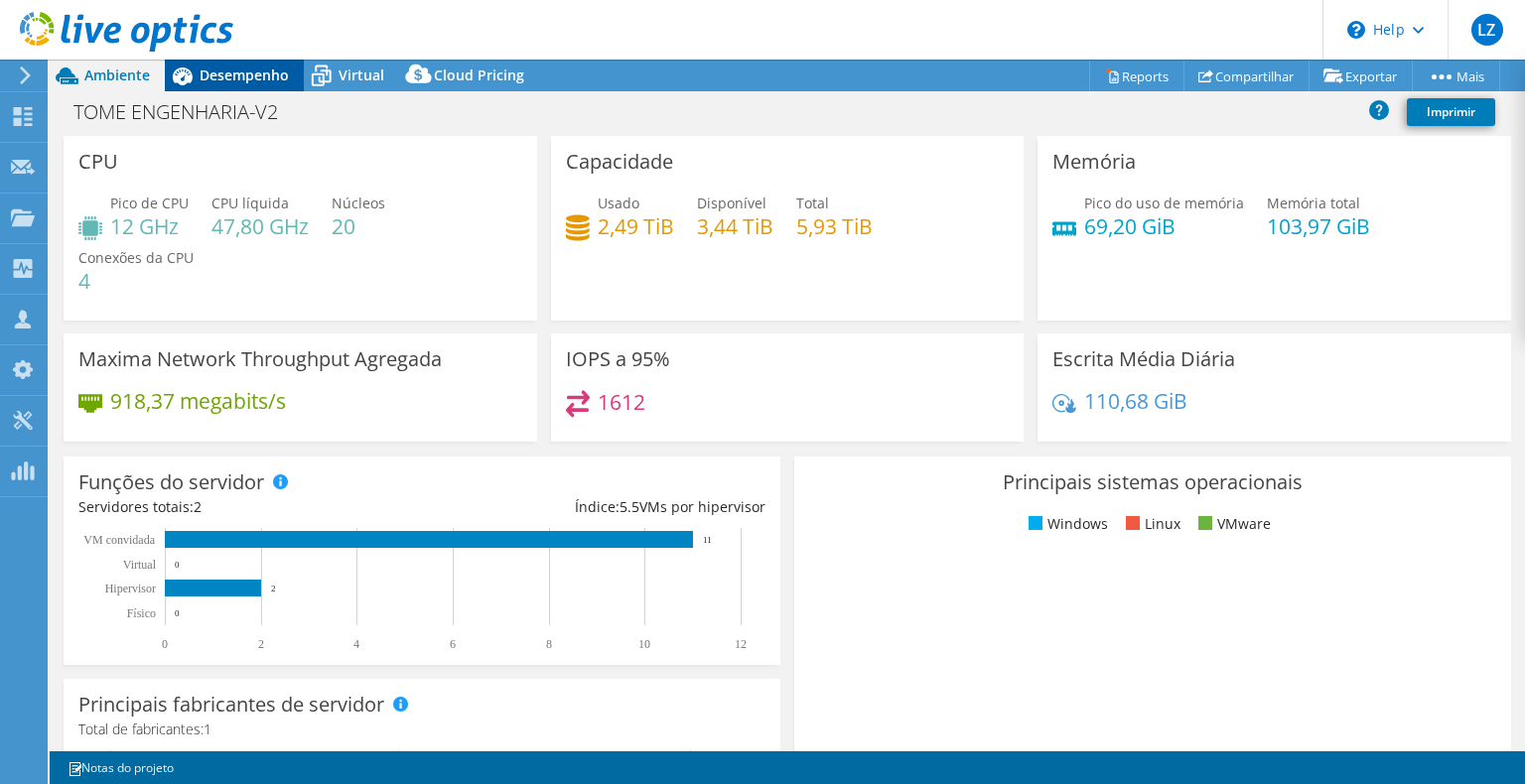 click on "Desempenho" at bounding box center [244, 74] 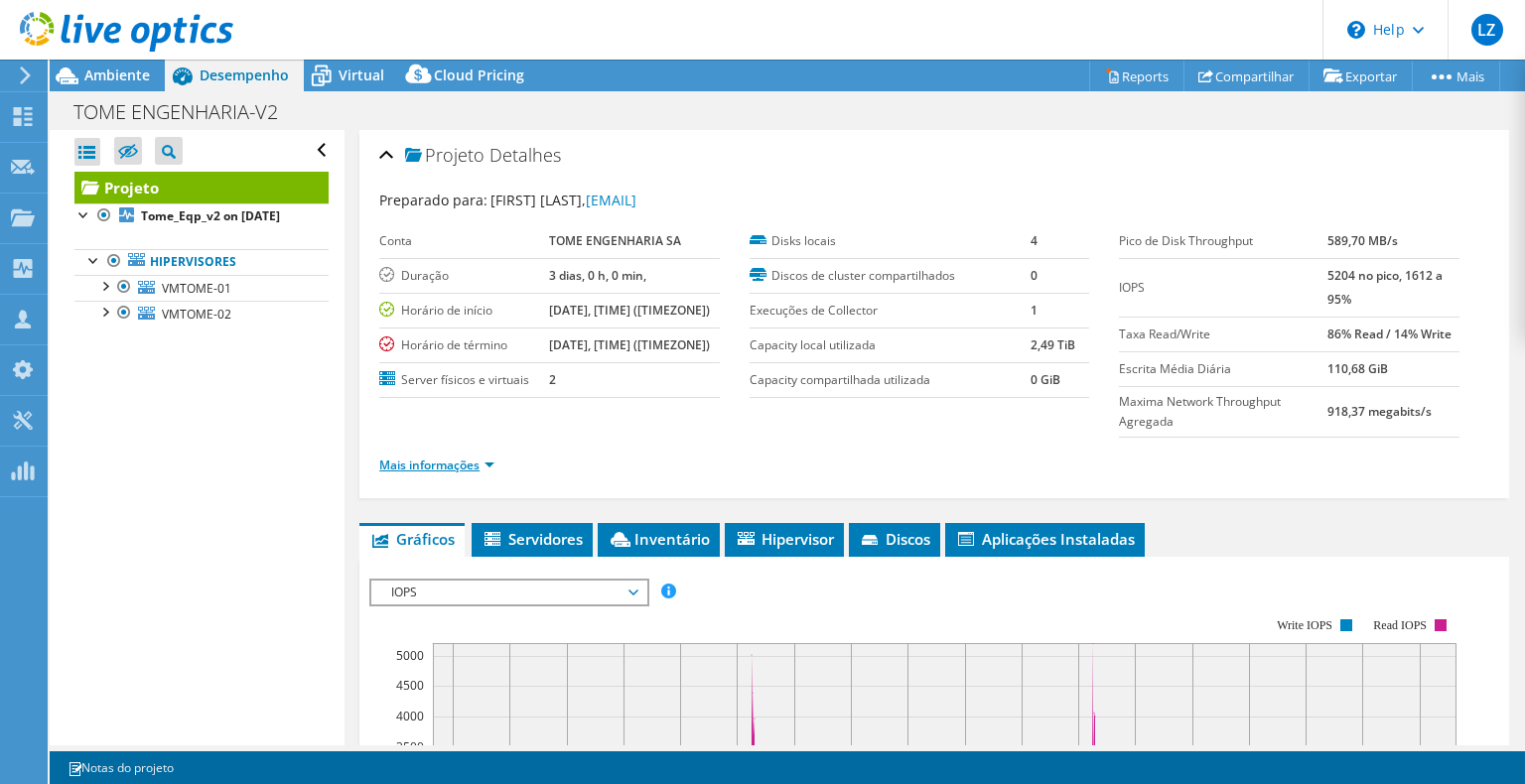 click on "Mais informações" at bounding box center (437, 464) 